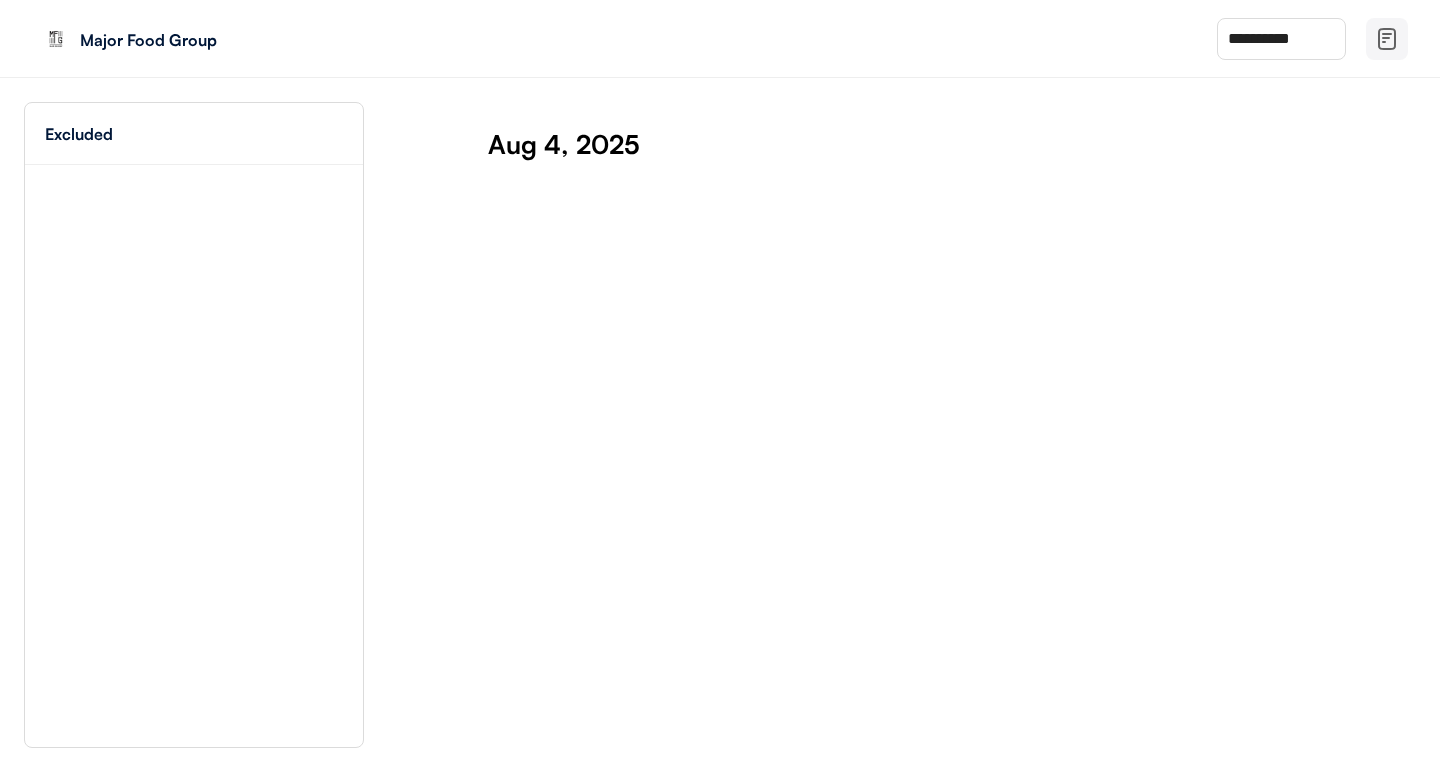scroll, scrollTop: 0, scrollLeft: 0, axis: both 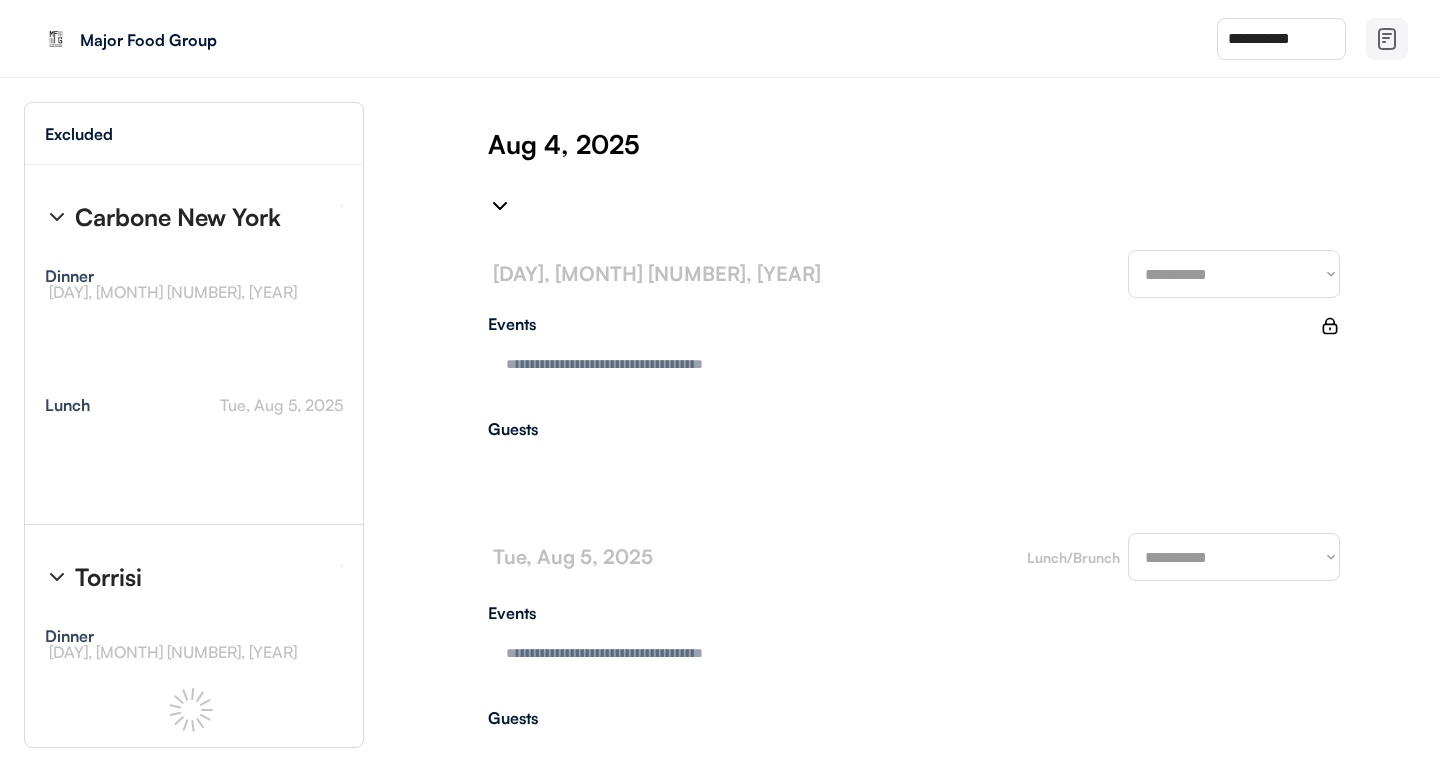 type on "**********" 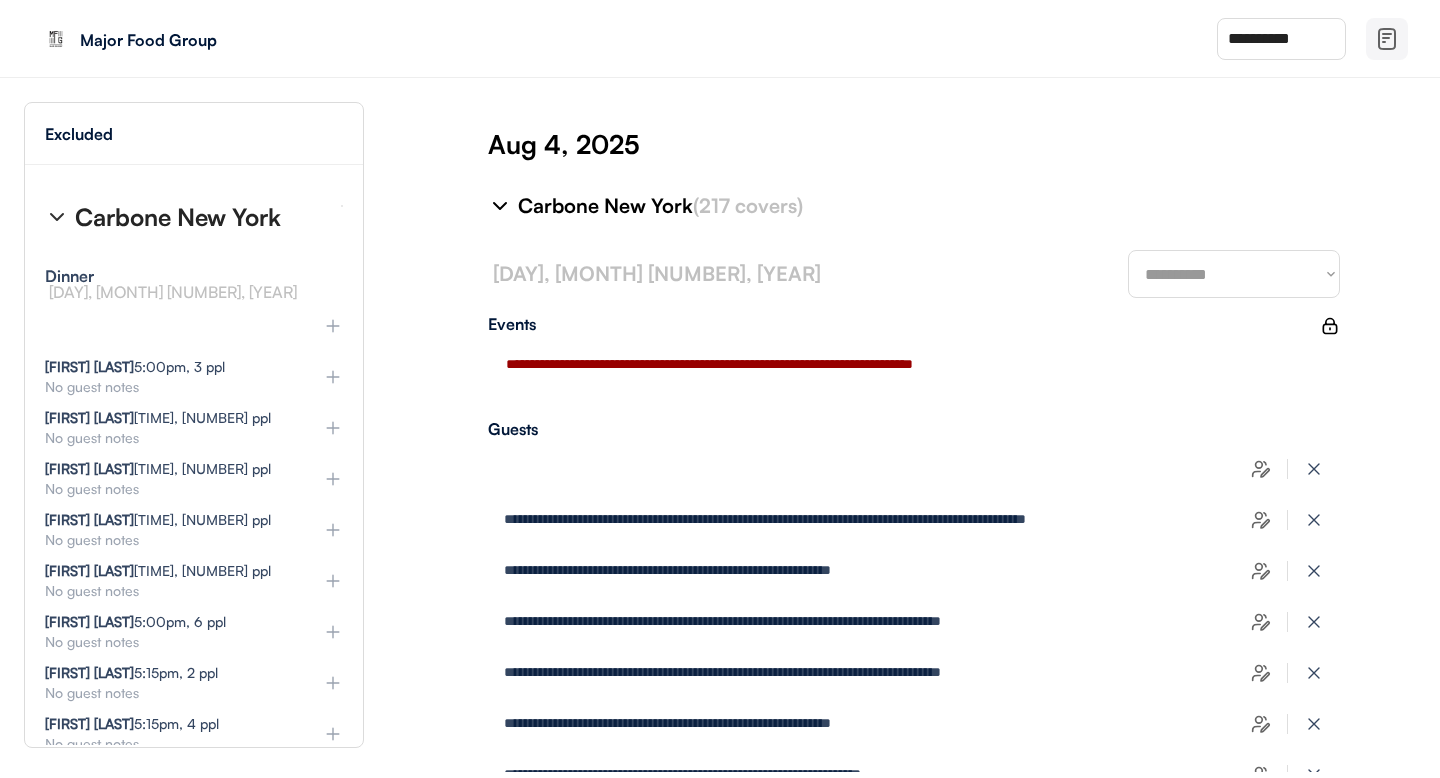 type on "**********" 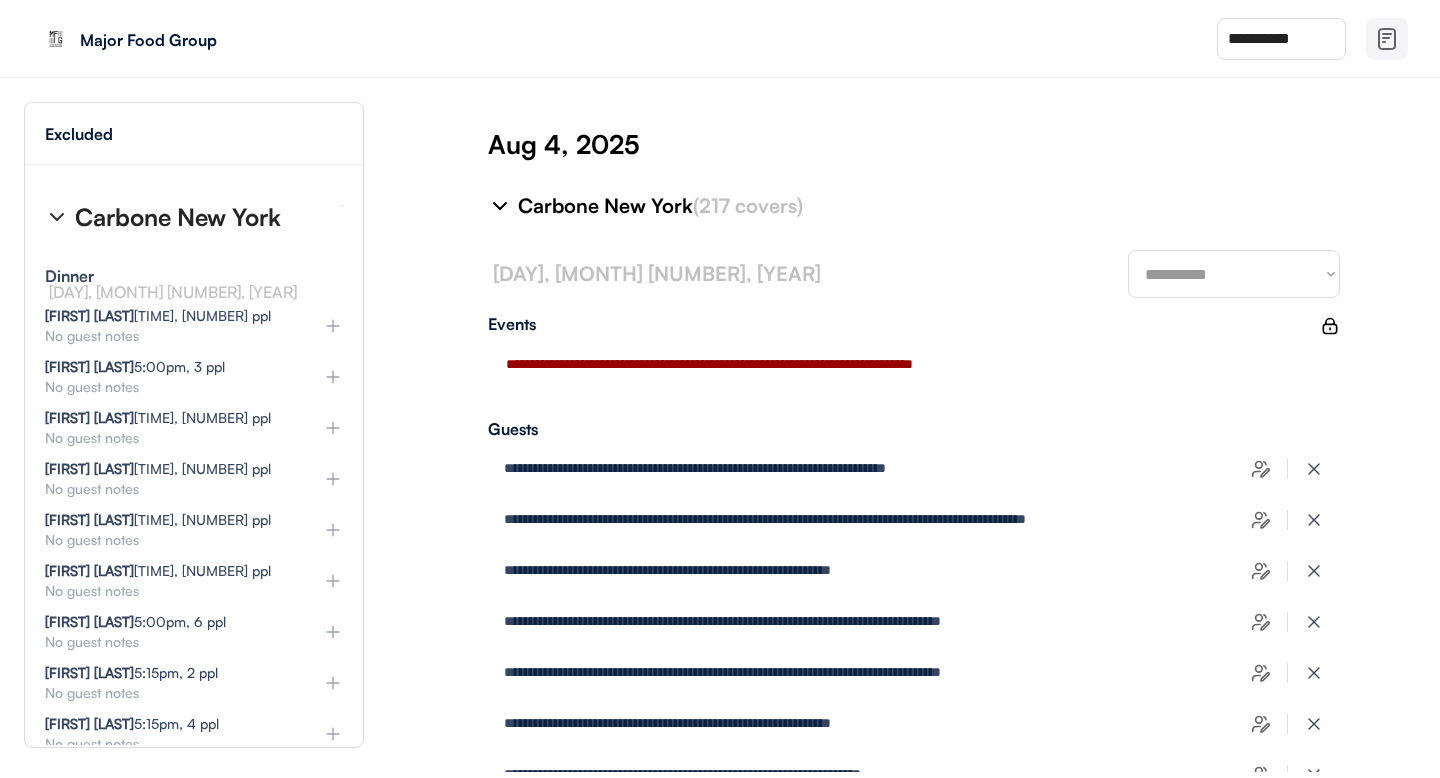 type on "**********" 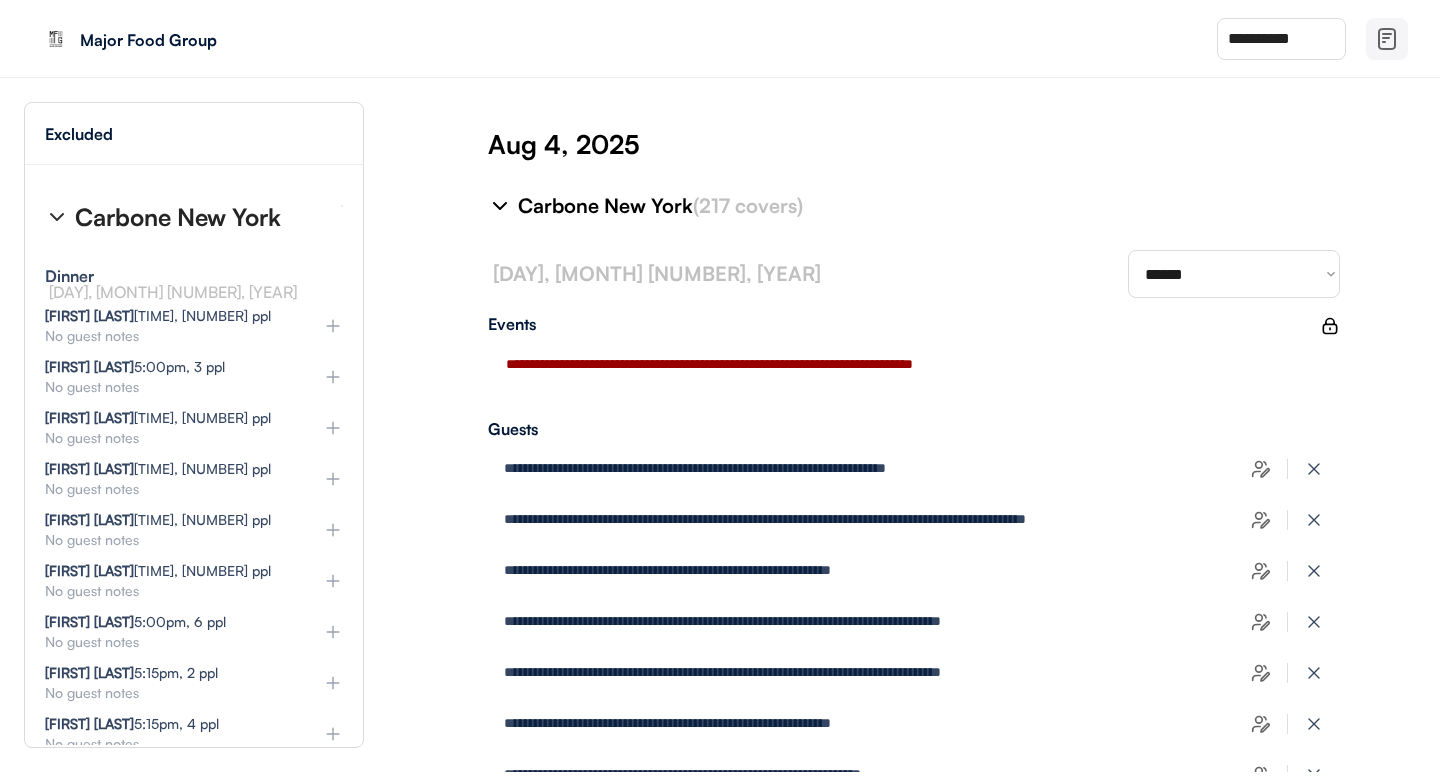 drag, startPoint x: 428, startPoint y: 327, endPoint x: 388, endPoint y: 337, distance: 41.231056 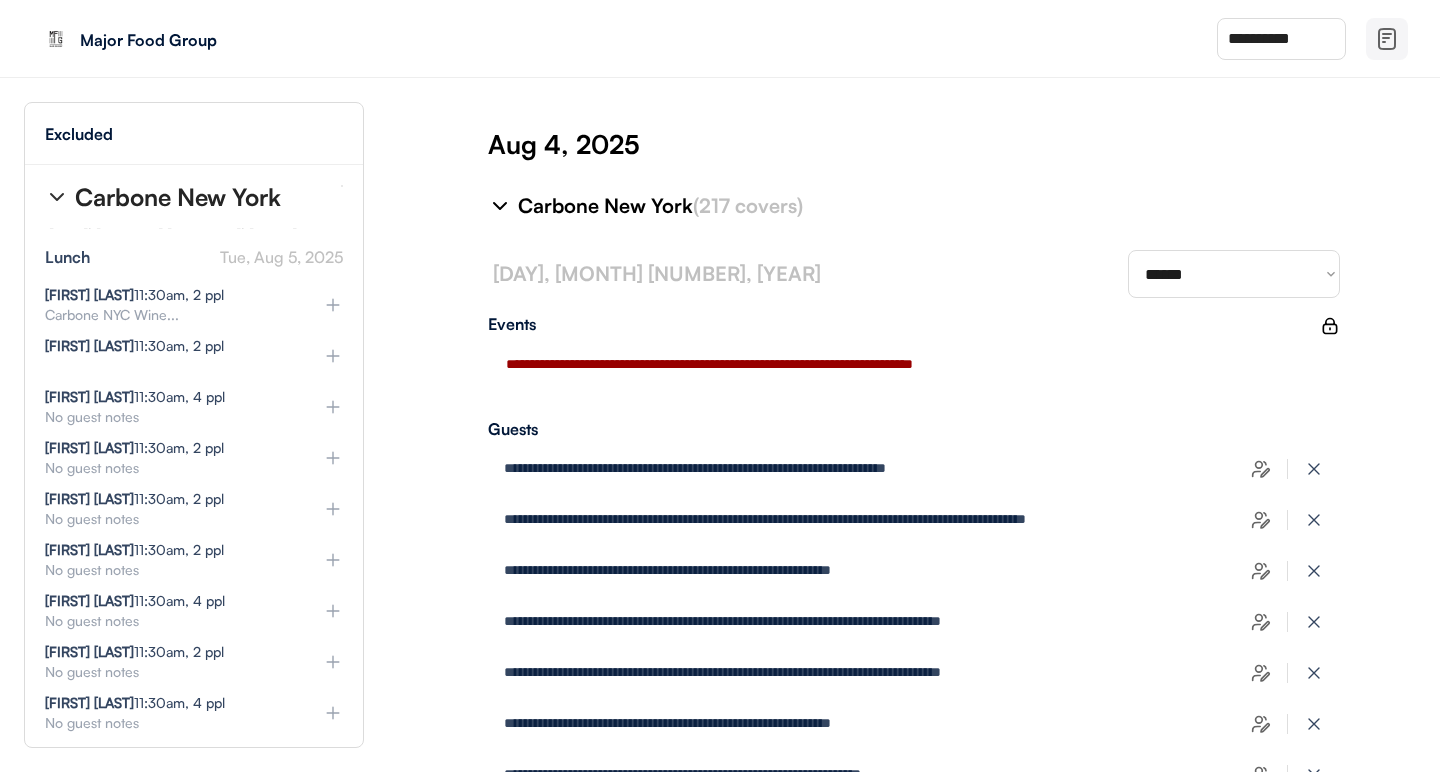 scroll, scrollTop: 3392, scrollLeft: 0, axis: vertical 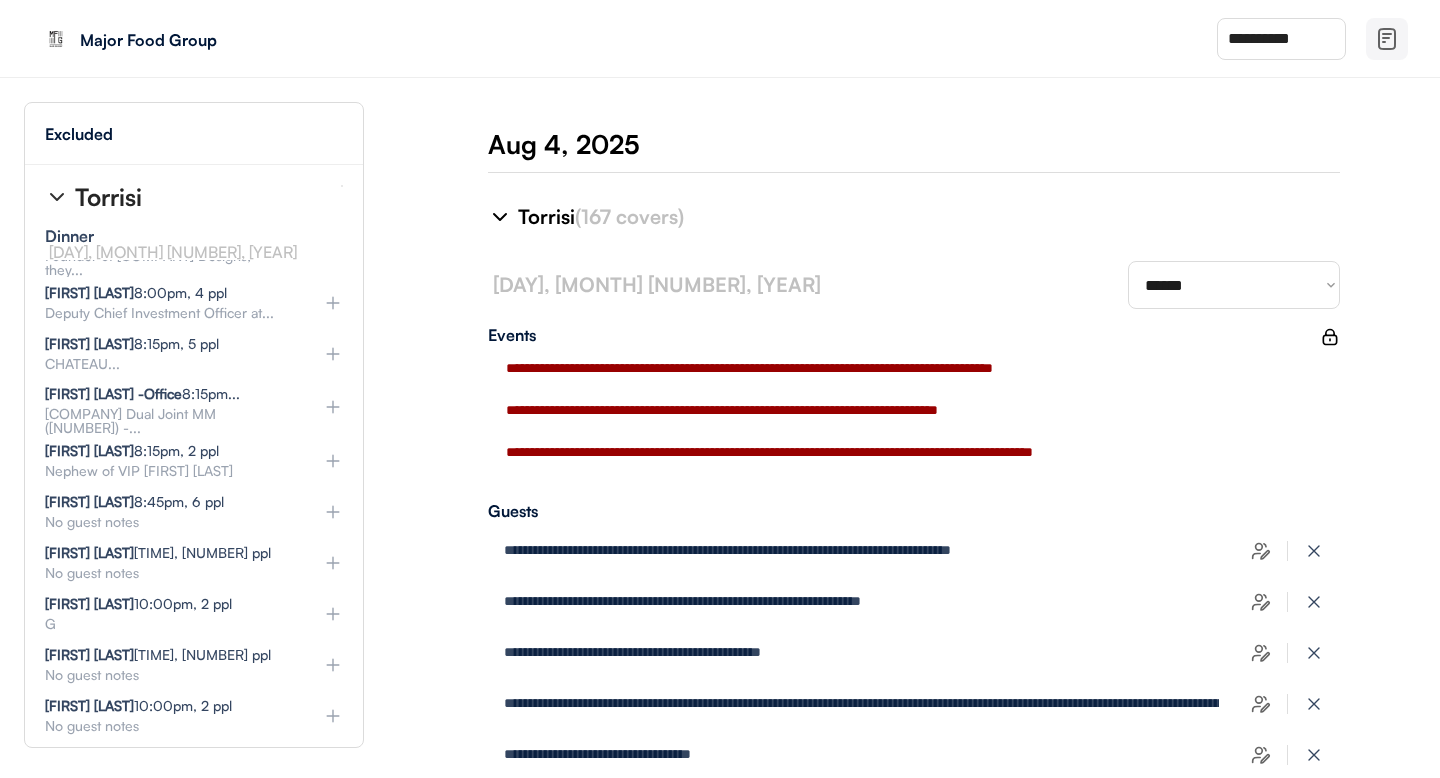 click 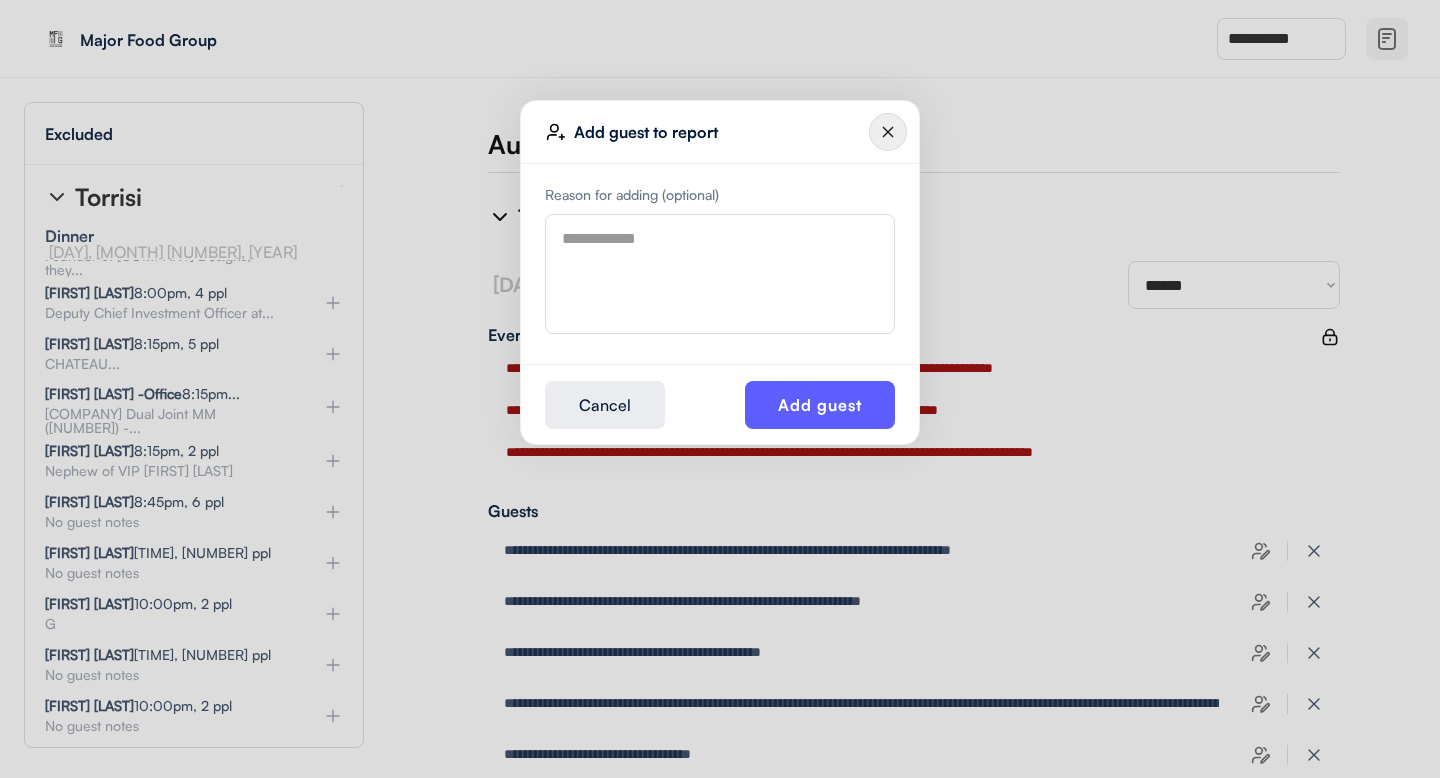 click at bounding box center (720, 274) 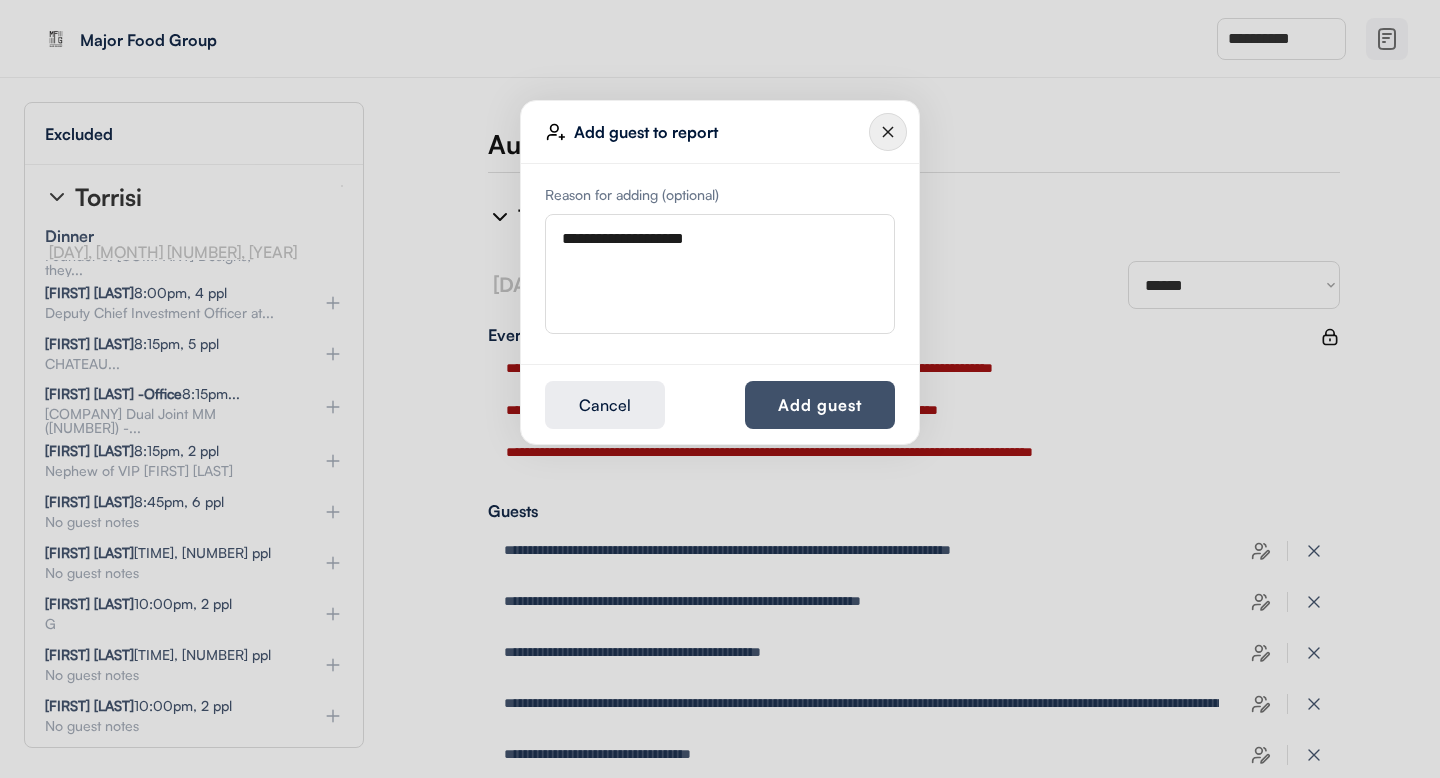 type on "**********" 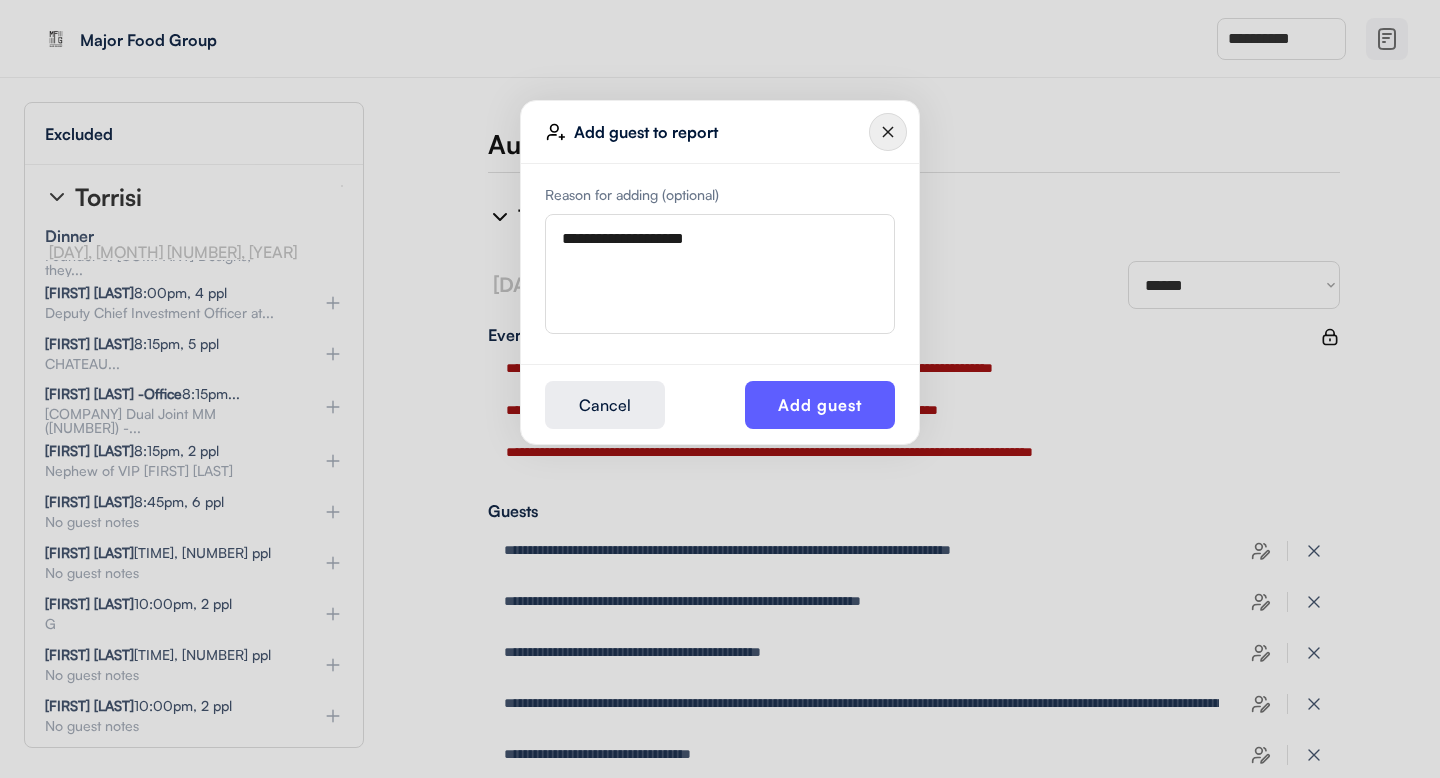 type 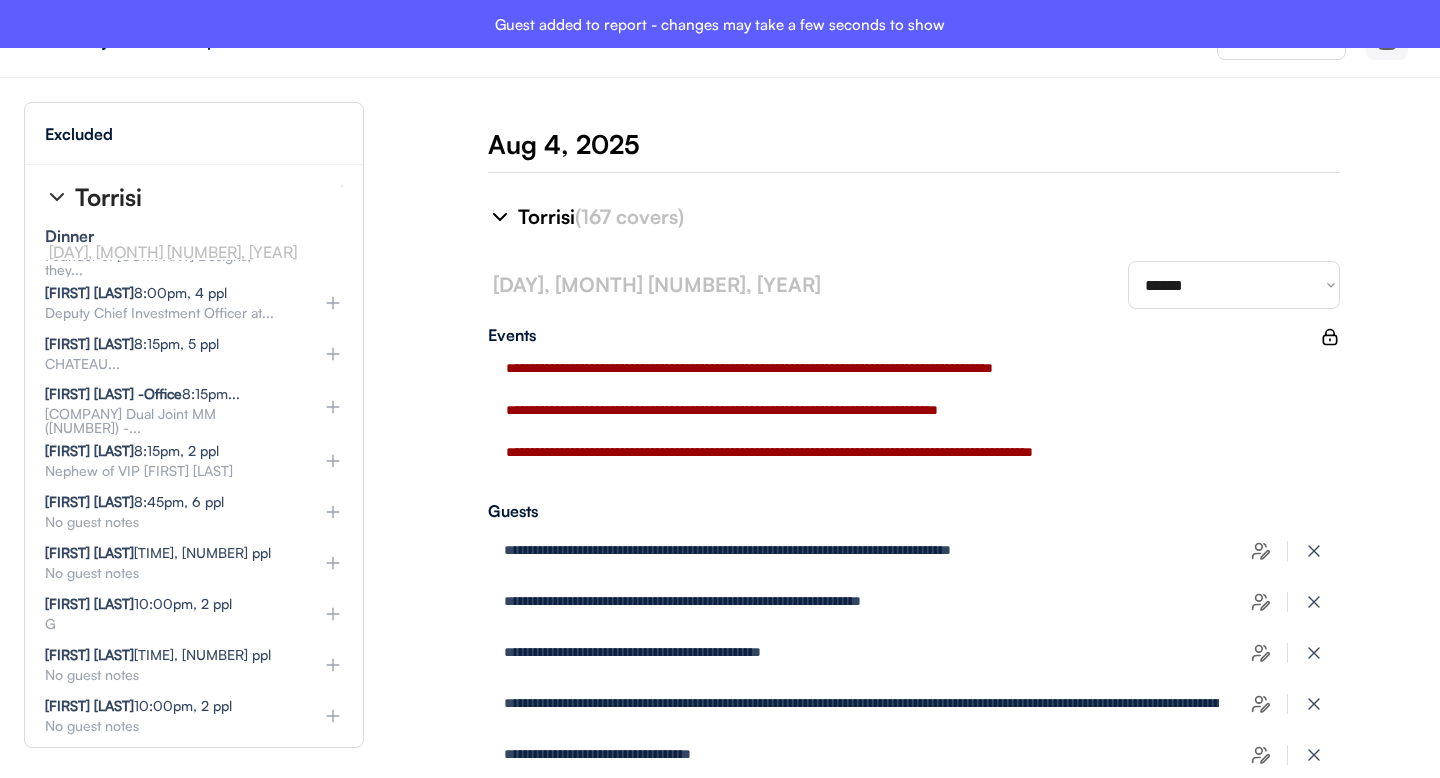 type on "**********" 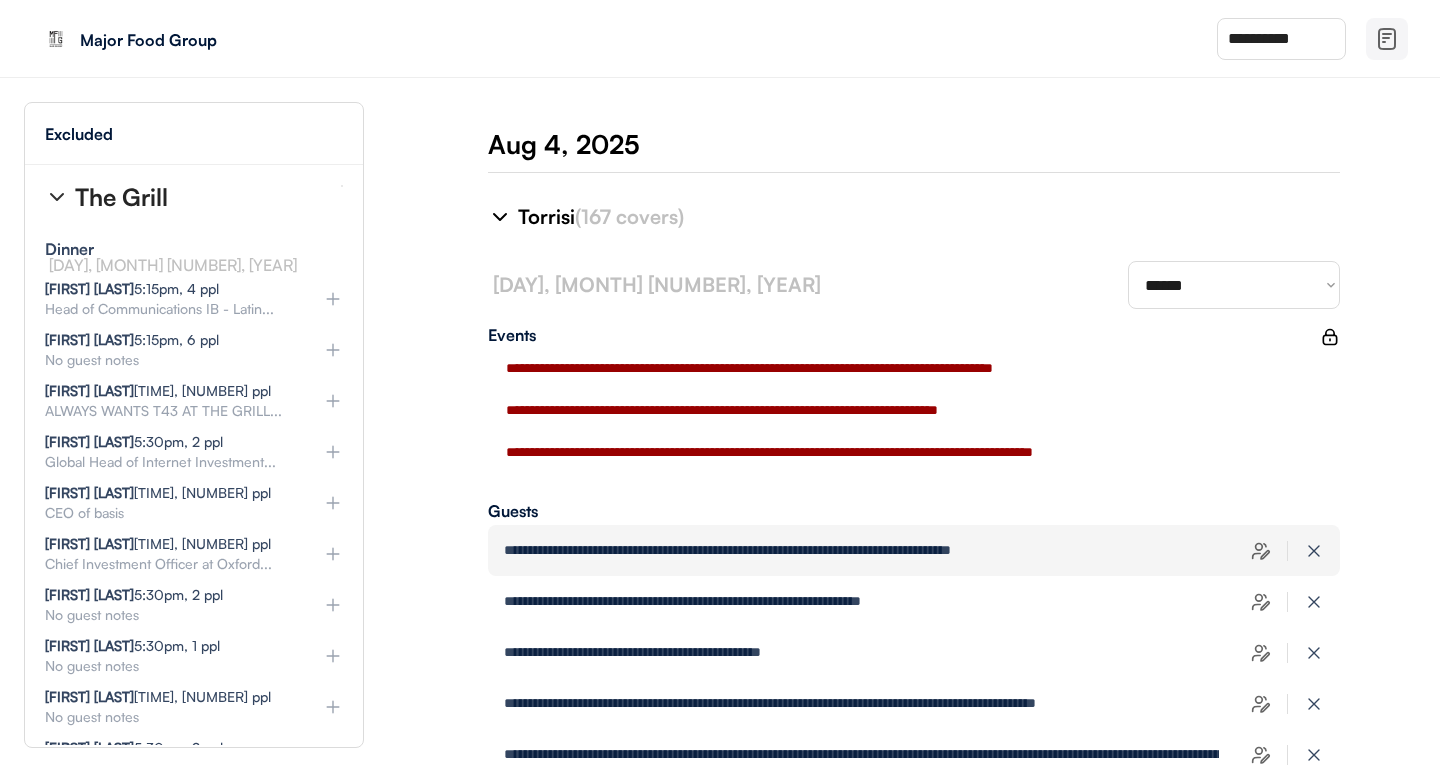scroll, scrollTop: 9378, scrollLeft: 0, axis: vertical 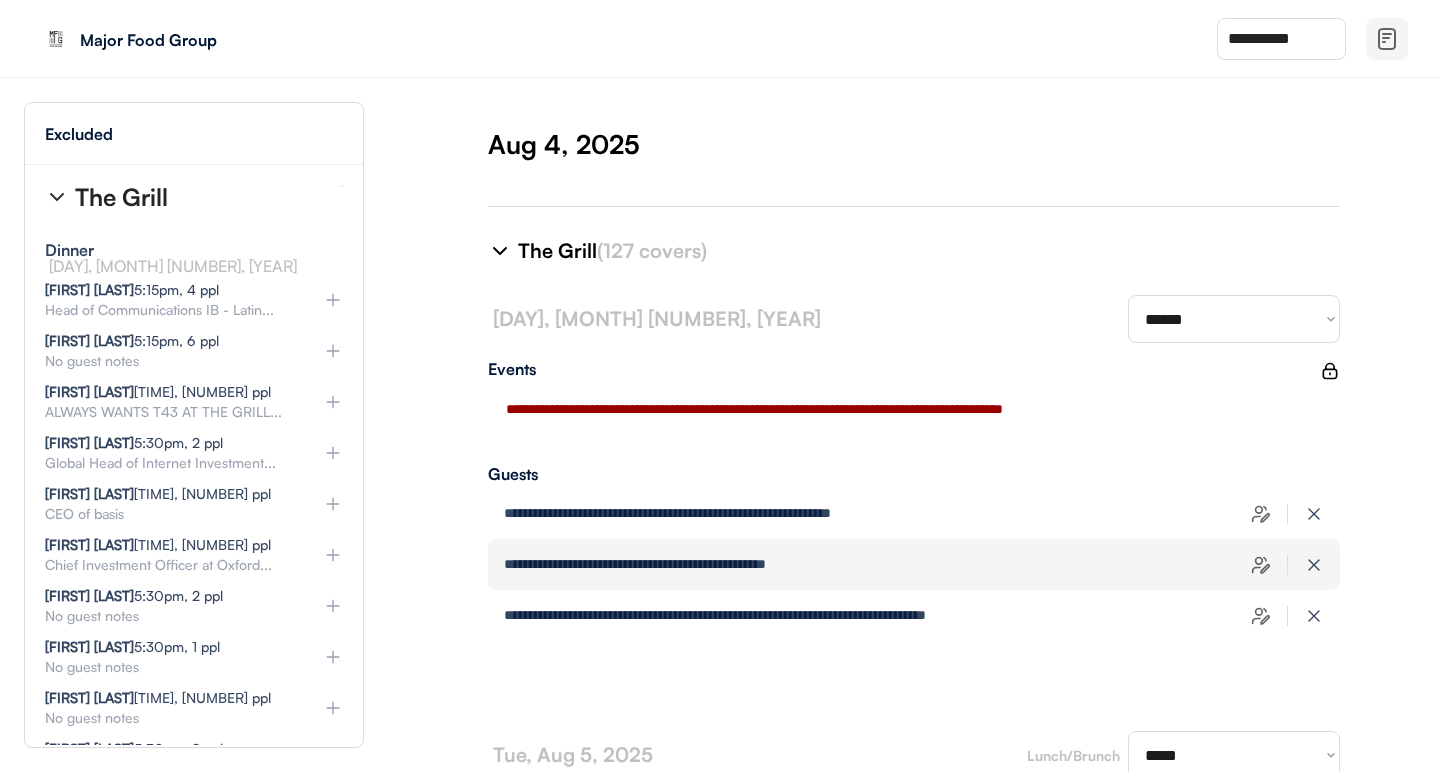 type on "**********" 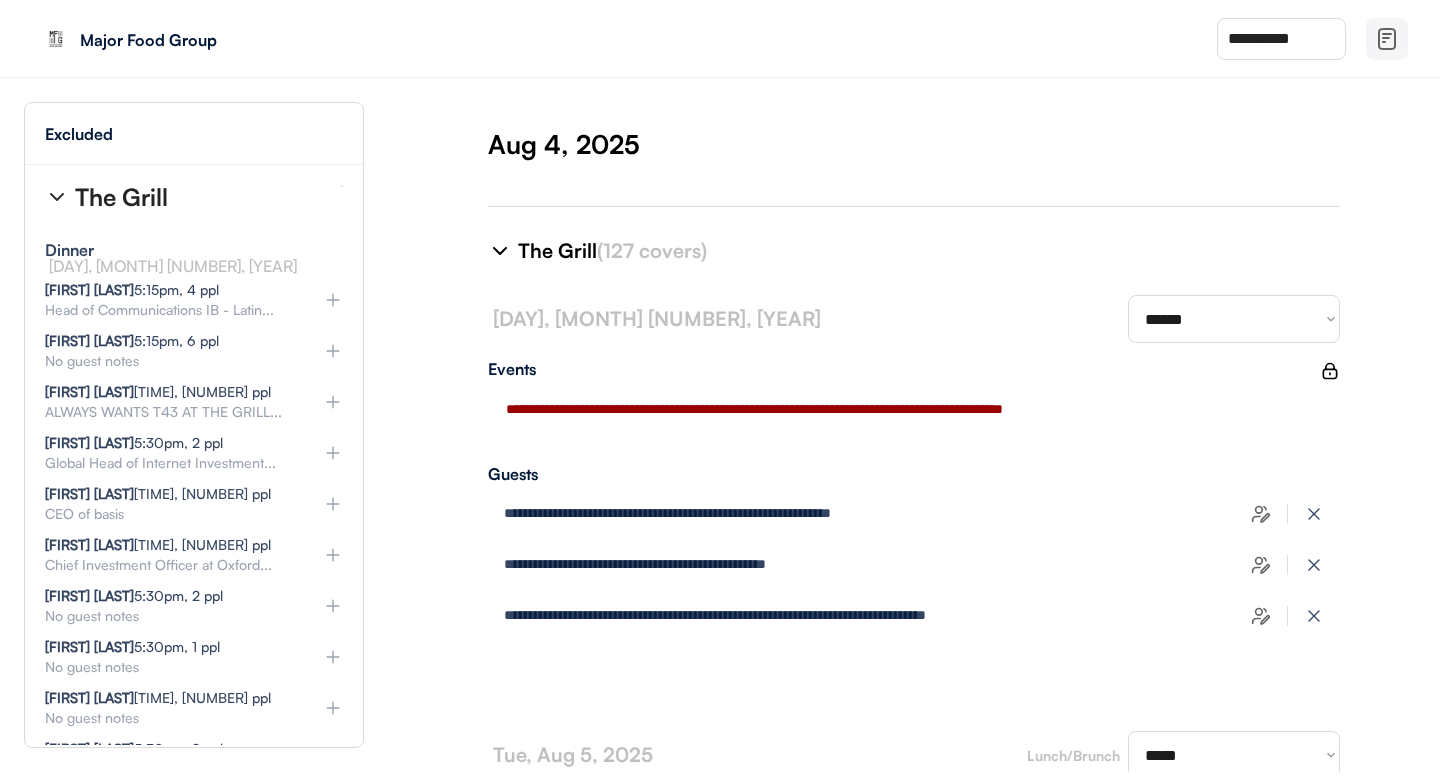 select on "********" 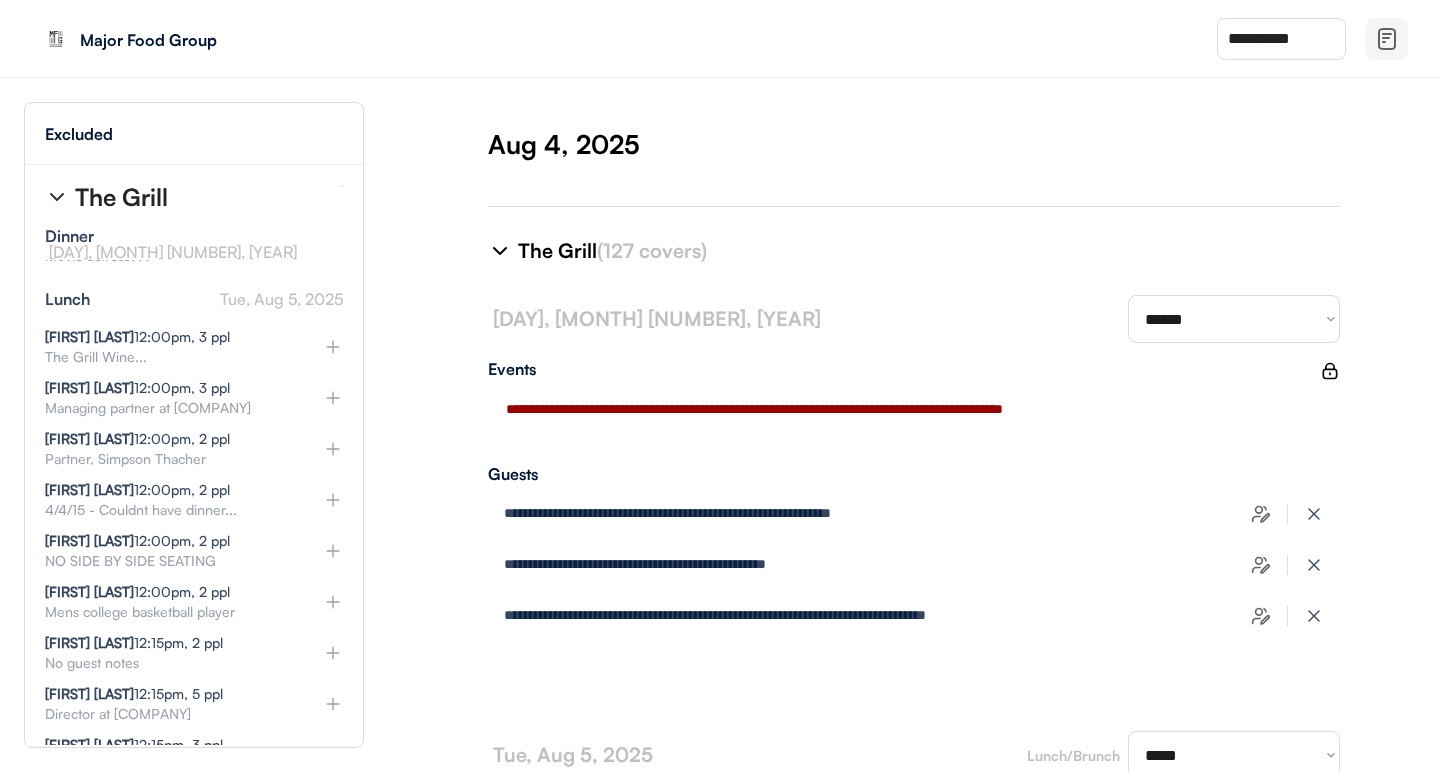 scroll, scrollTop: 11206, scrollLeft: 0, axis: vertical 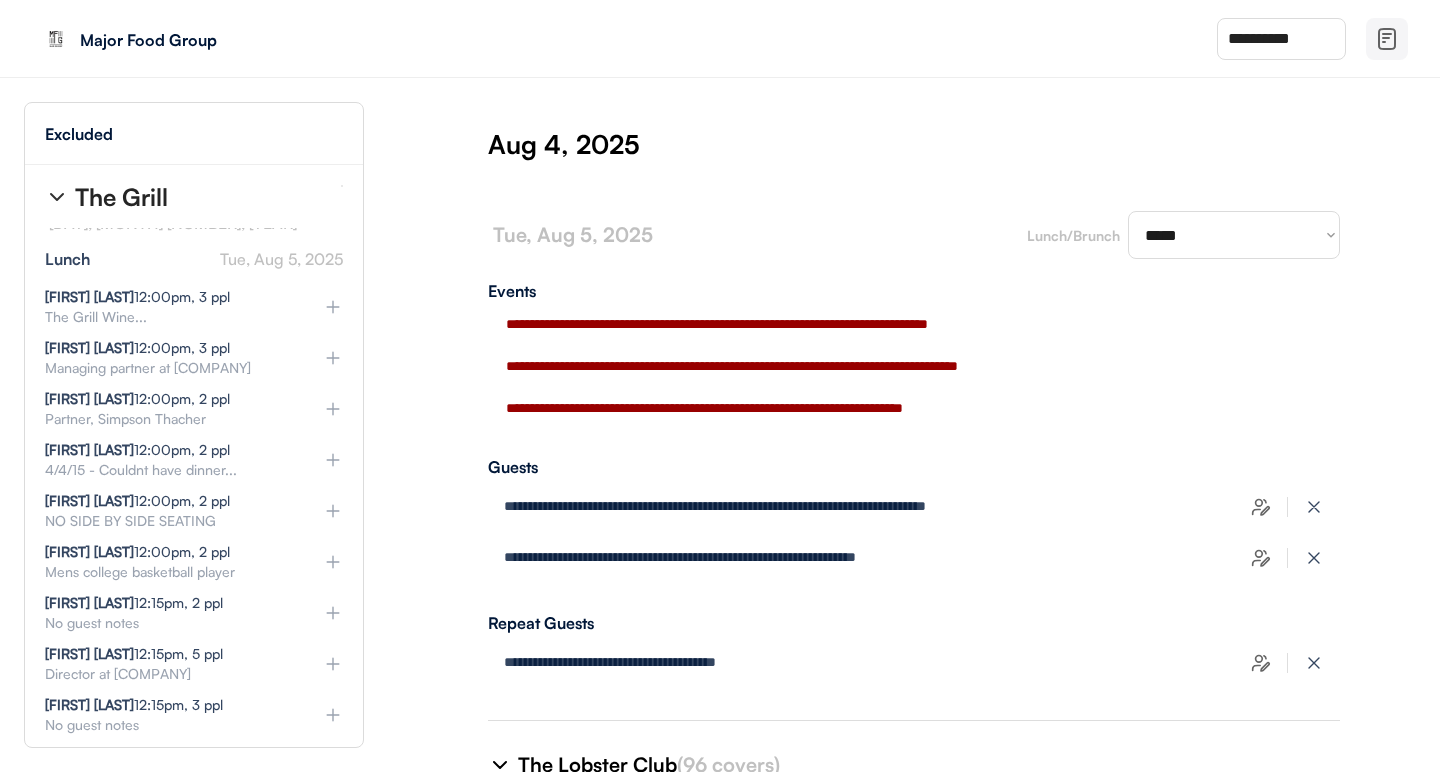 drag, startPoint x: 417, startPoint y: 338, endPoint x: 403, endPoint y: 320, distance: 22.803509 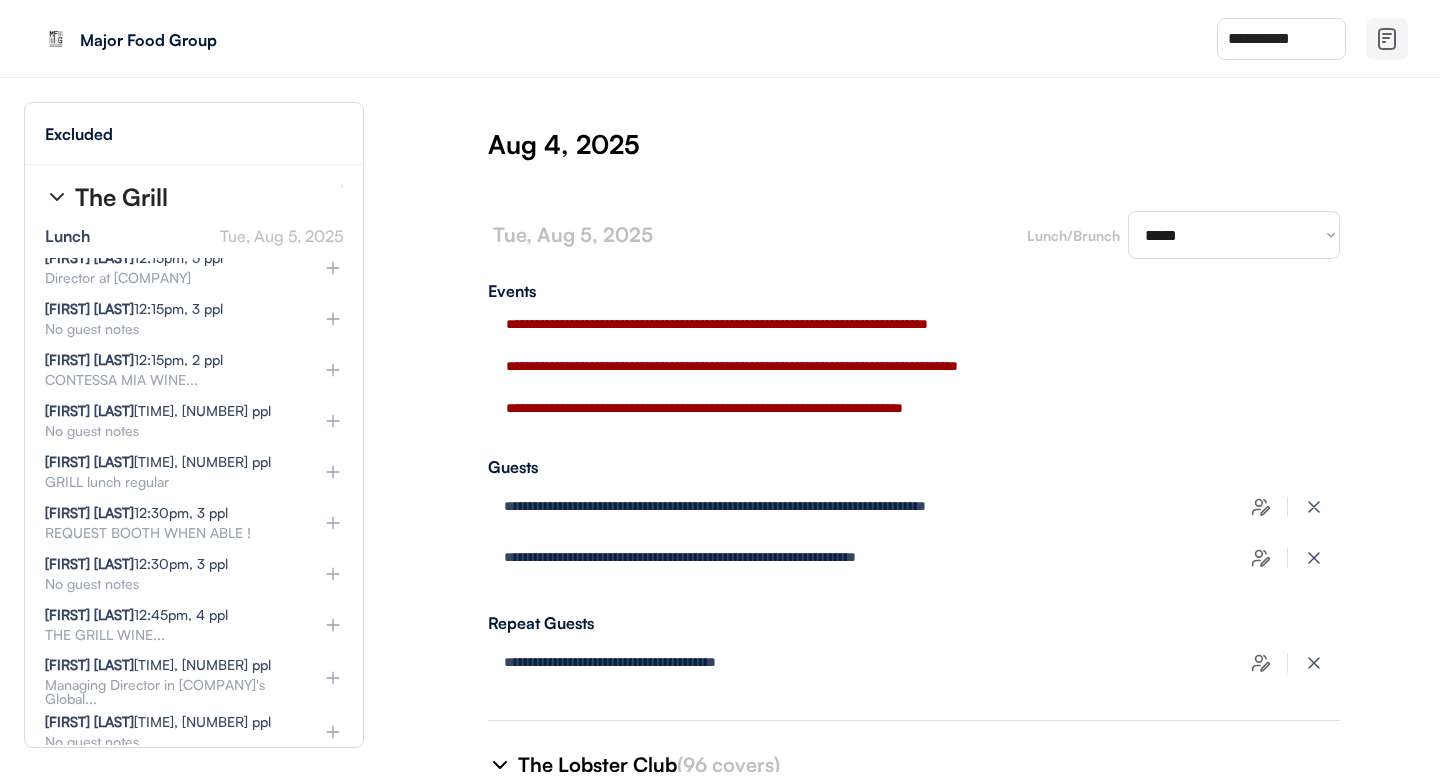 scroll, scrollTop: 11738, scrollLeft: 0, axis: vertical 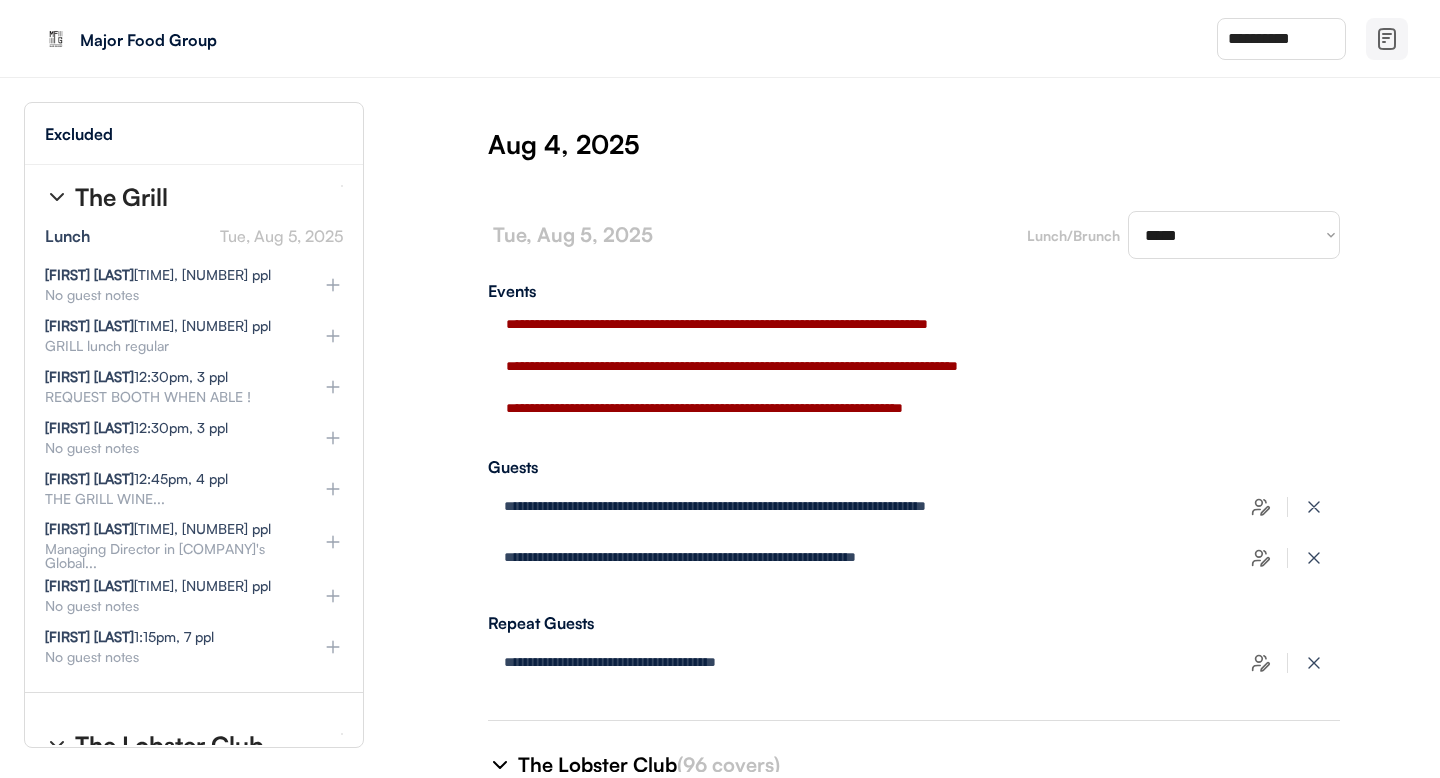 click 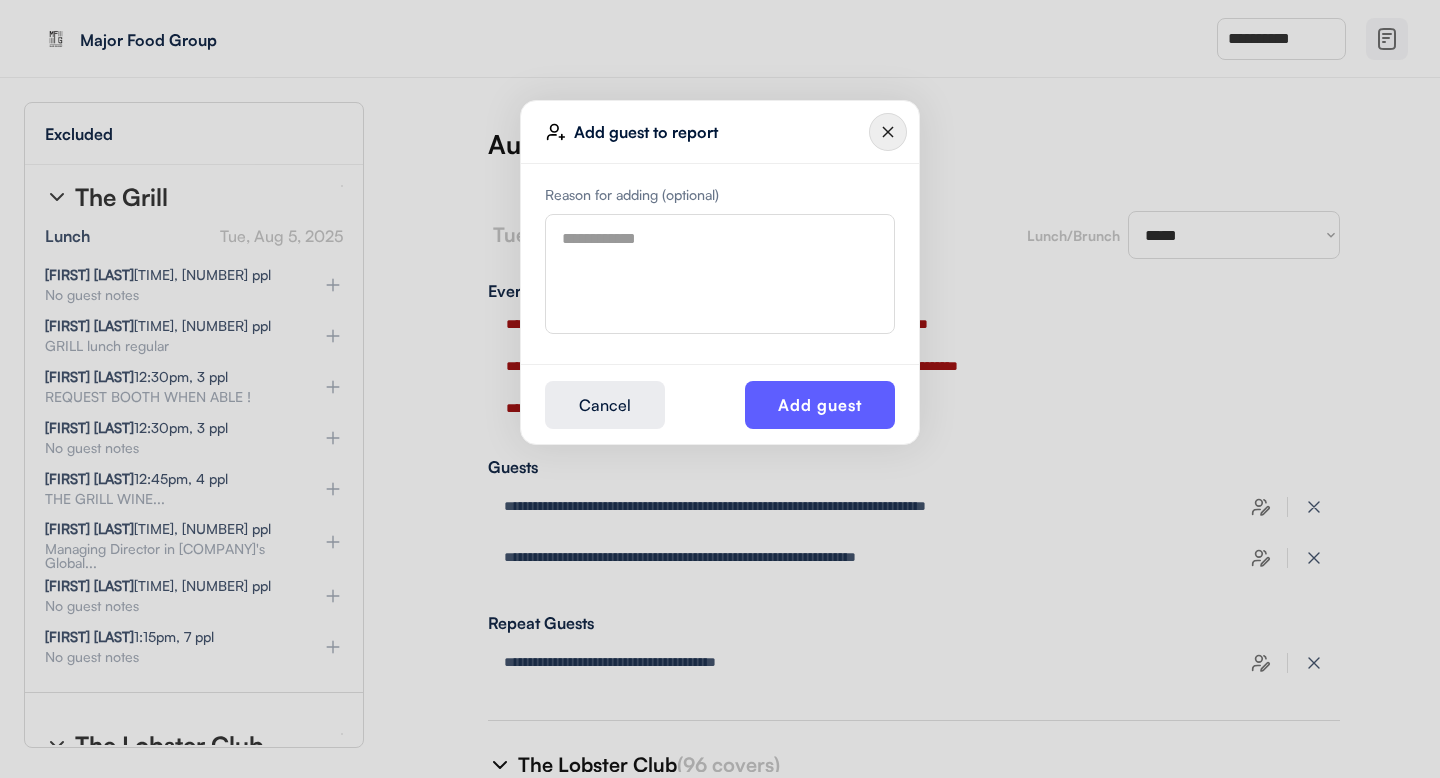 click at bounding box center (720, 274) 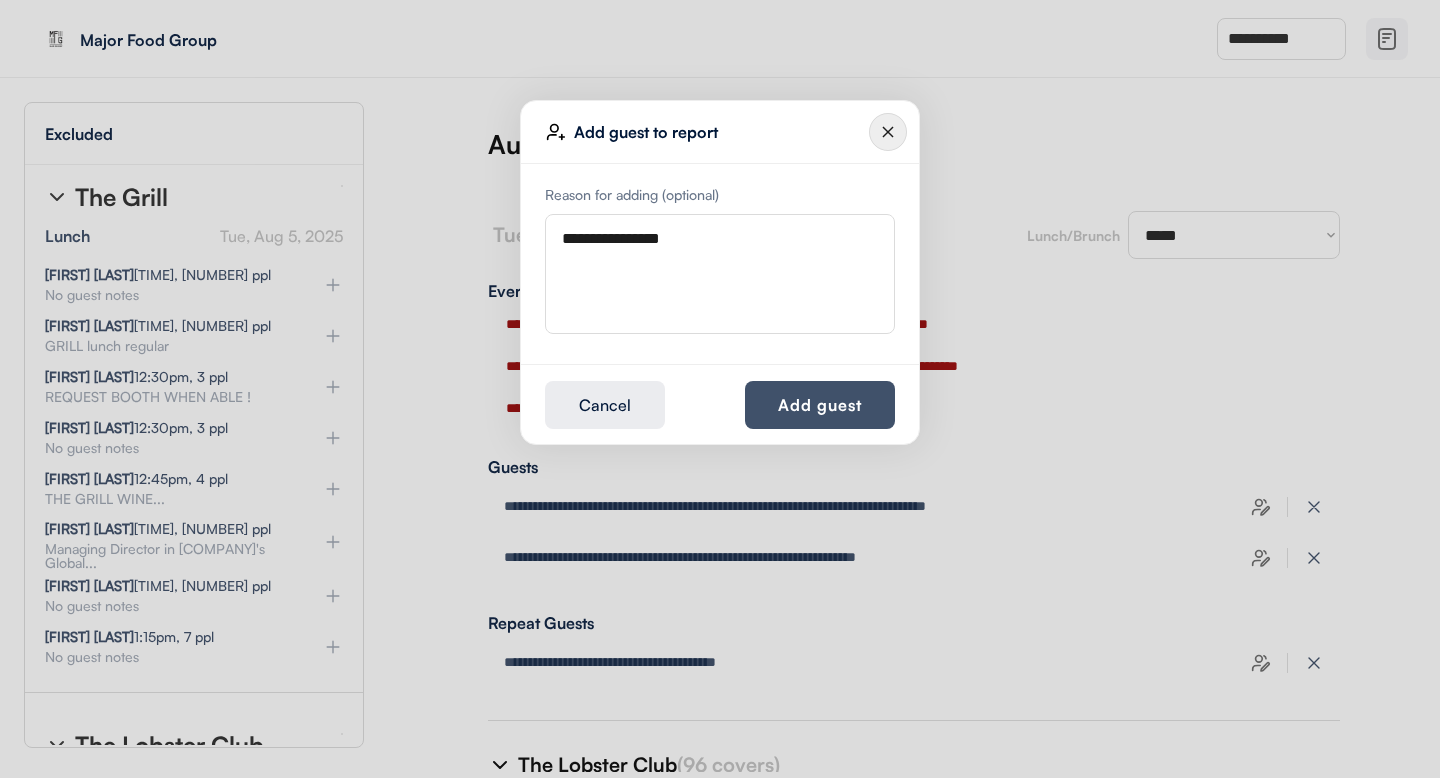 type on "**********" 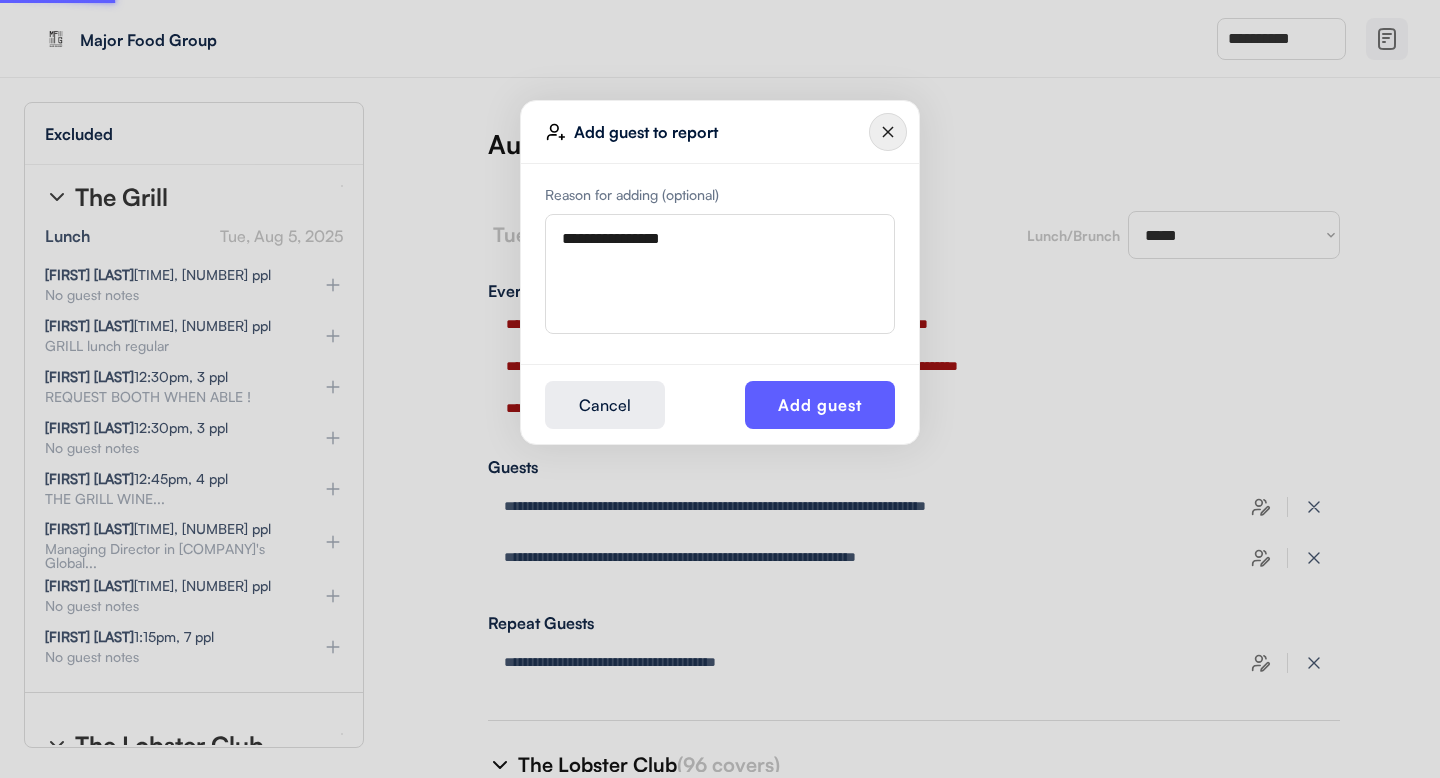 type 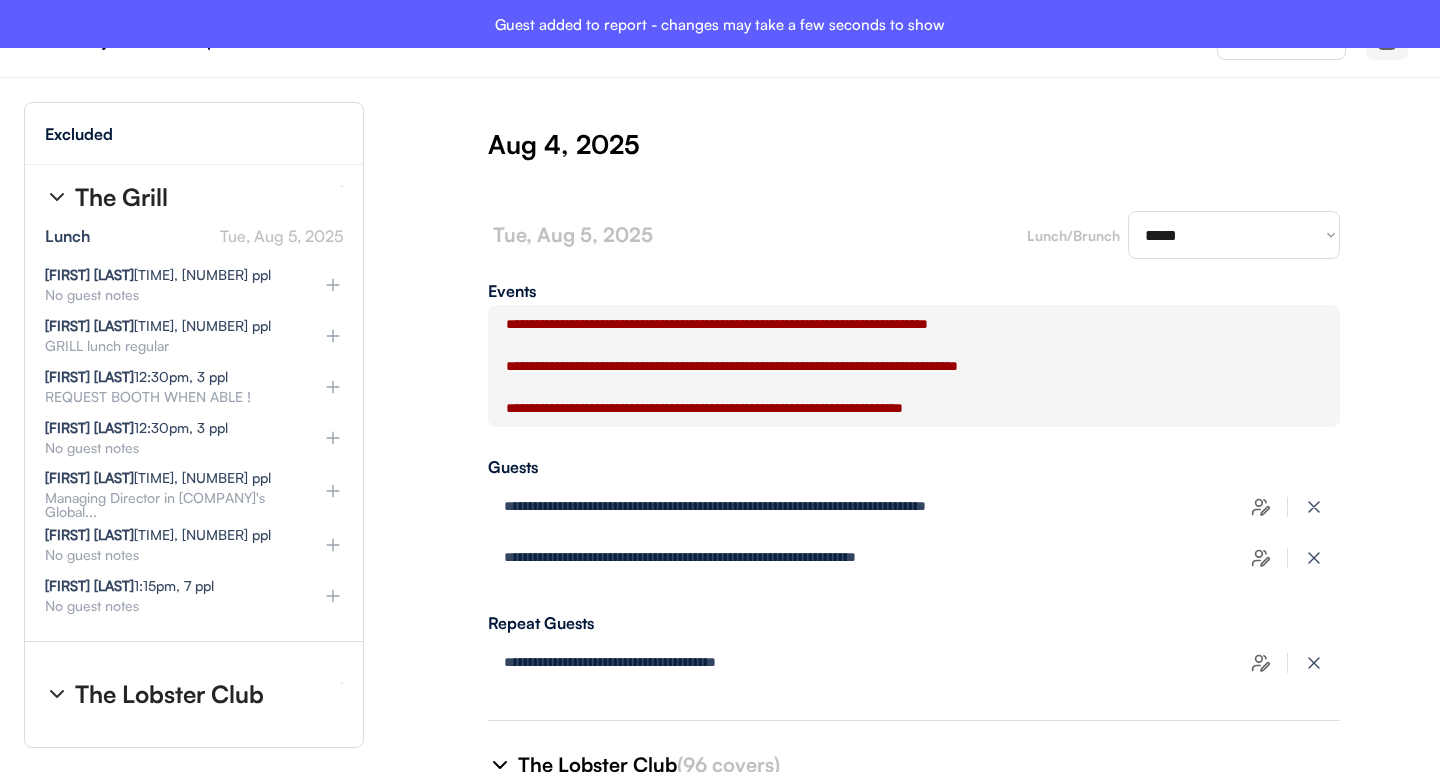 type on "**********" 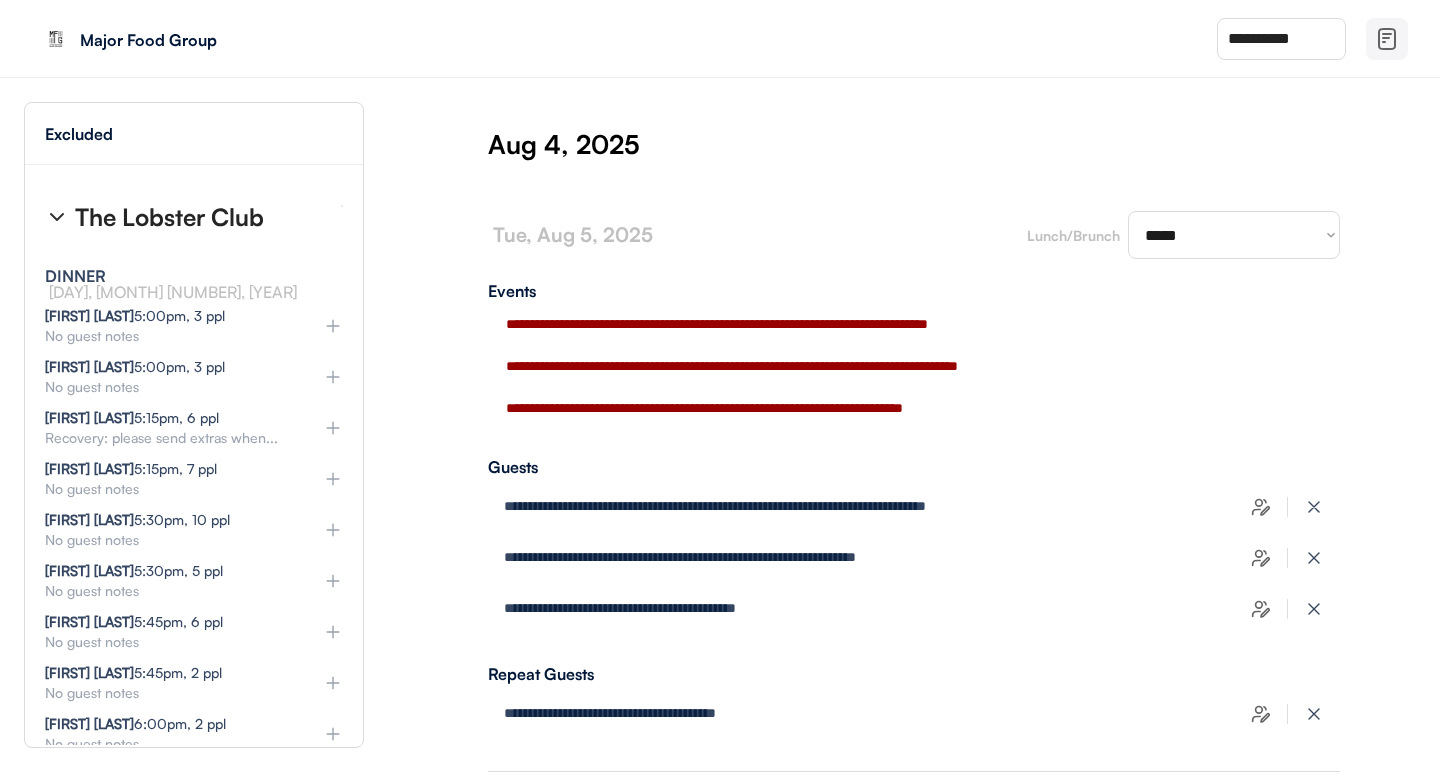 scroll, scrollTop: 12227, scrollLeft: 0, axis: vertical 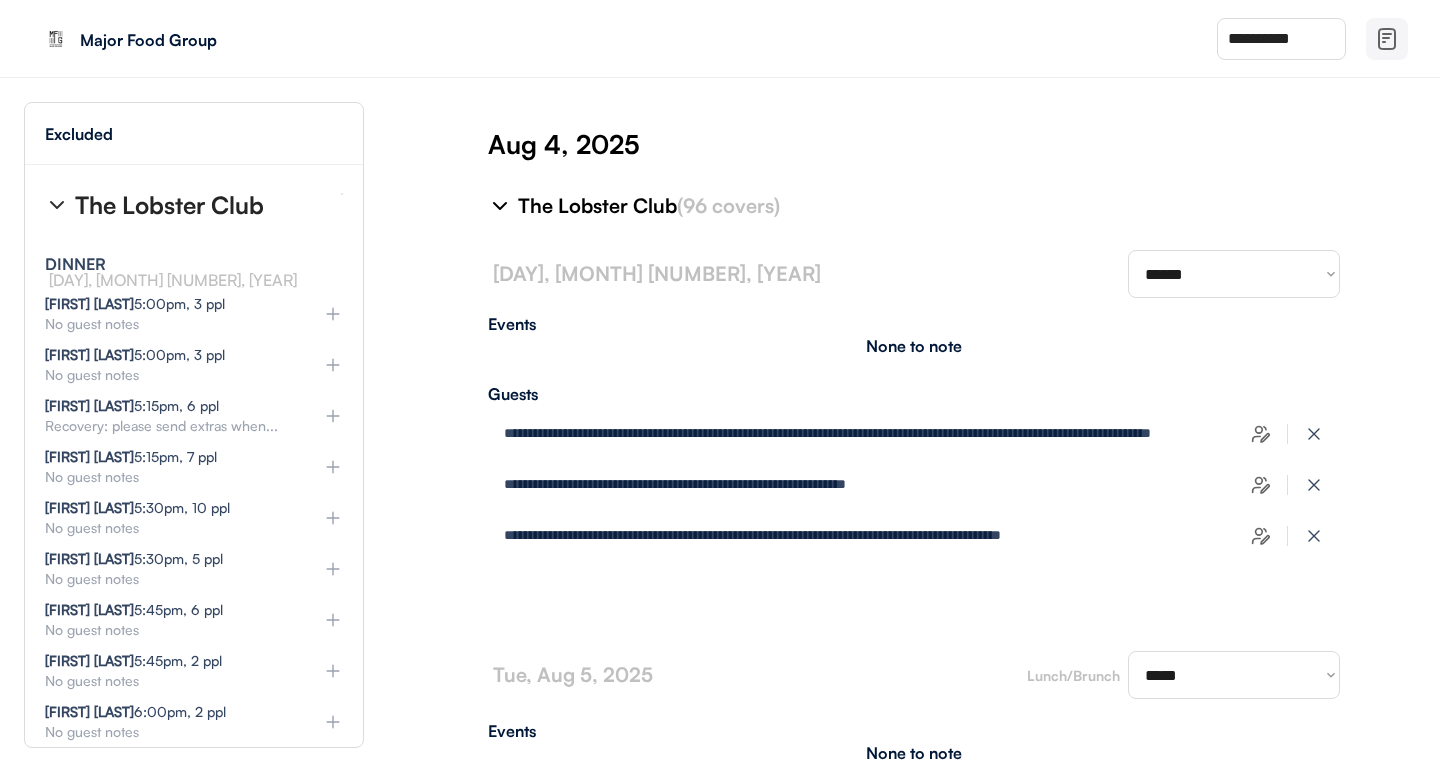 click on "**********" at bounding box center (914, 467) 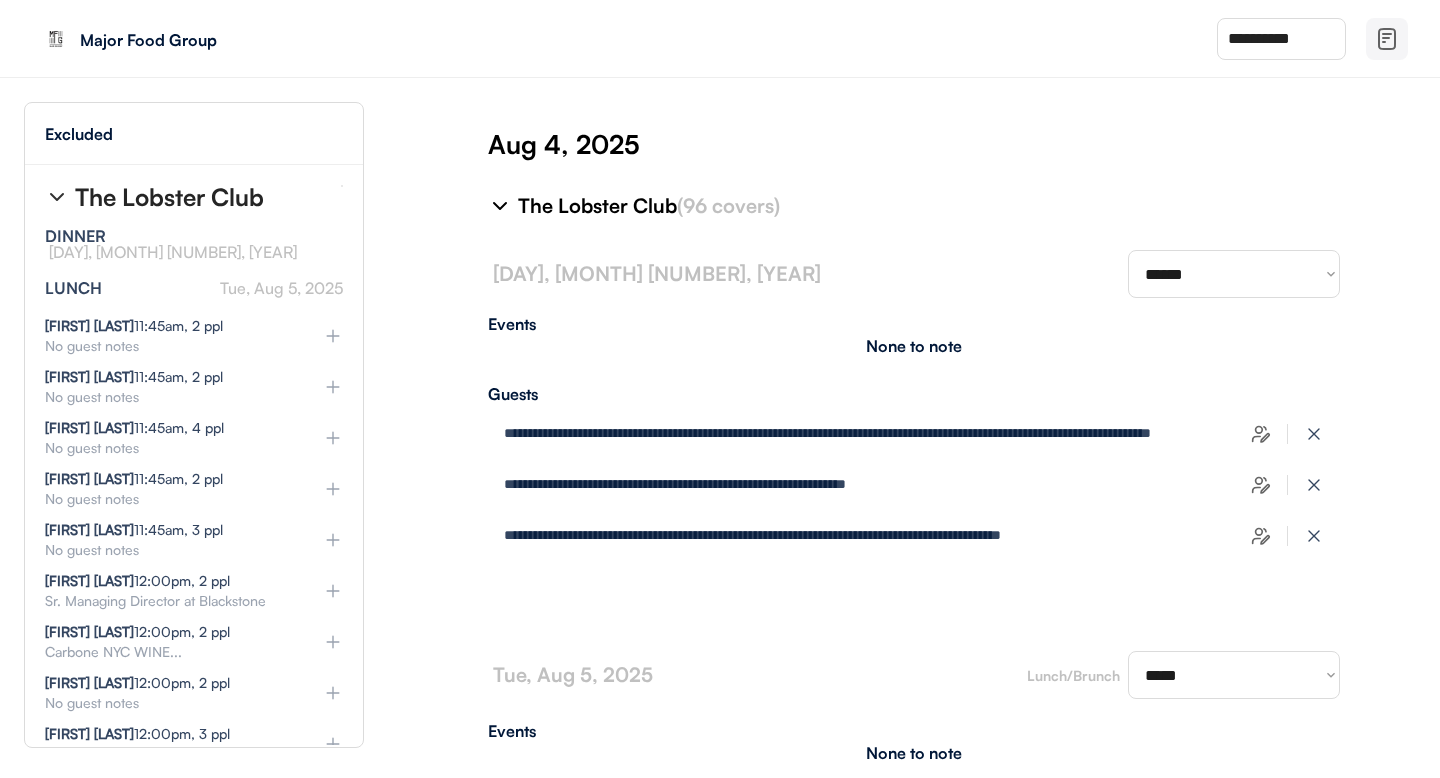 scroll, scrollTop: 13479, scrollLeft: 0, axis: vertical 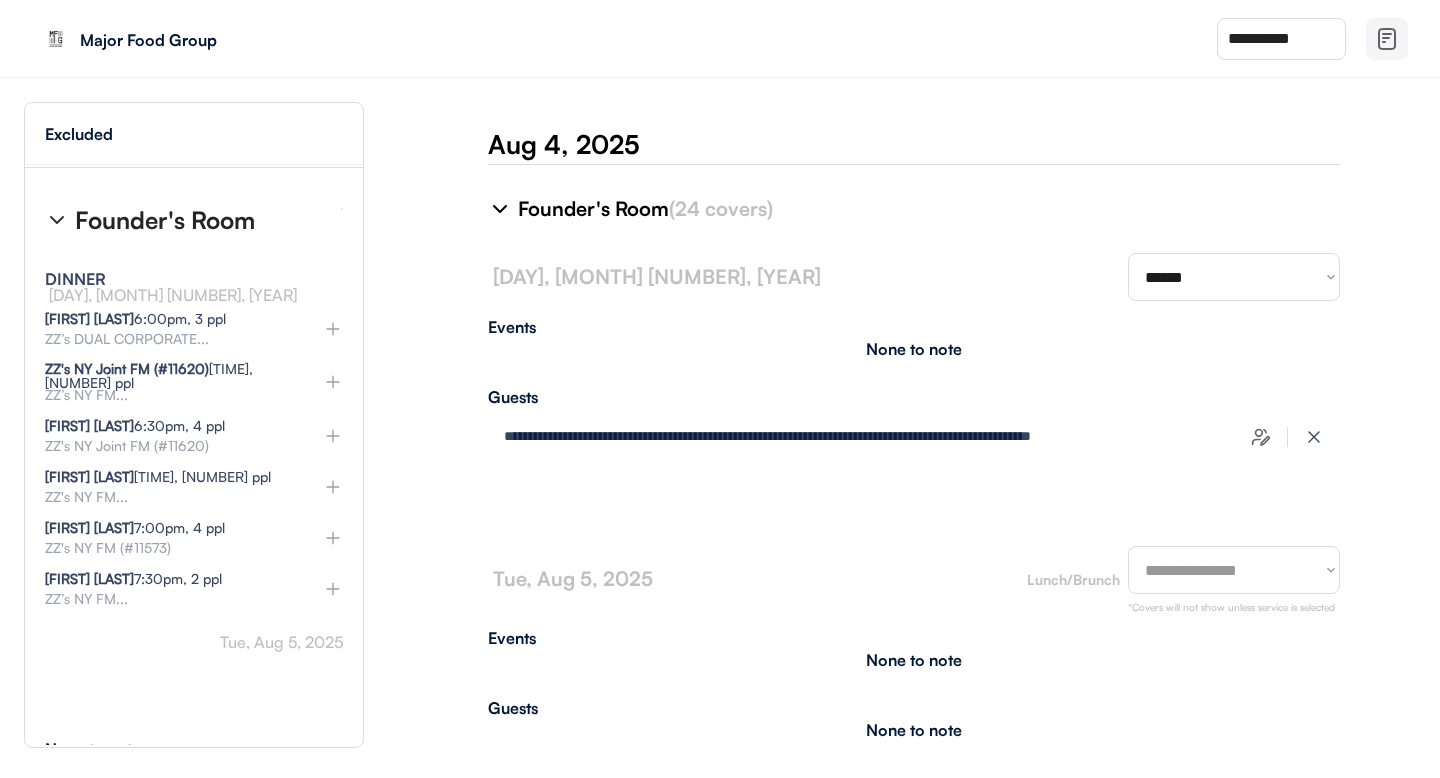 select on "********" 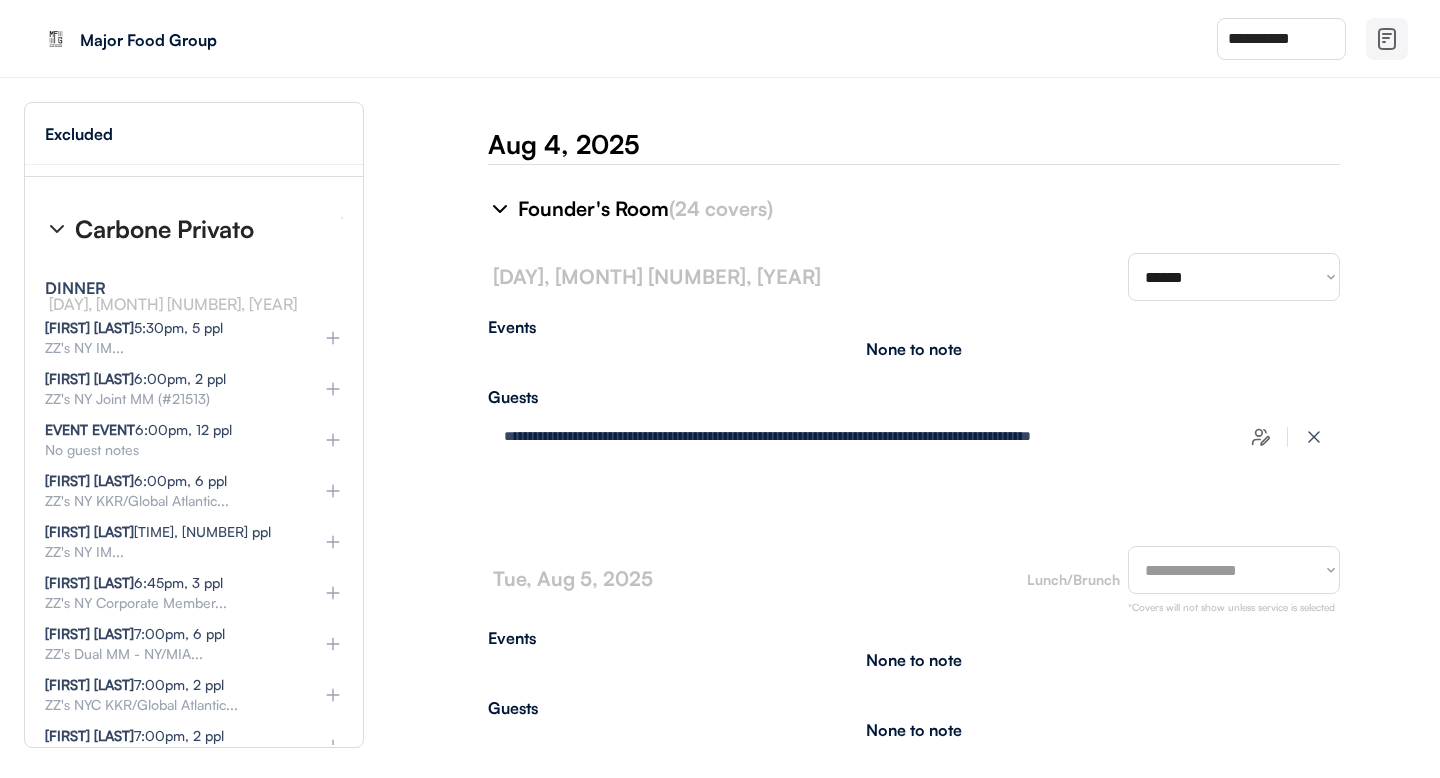 scroll, scrollTop: 16365, scrollLeft: 0, axis: vertical 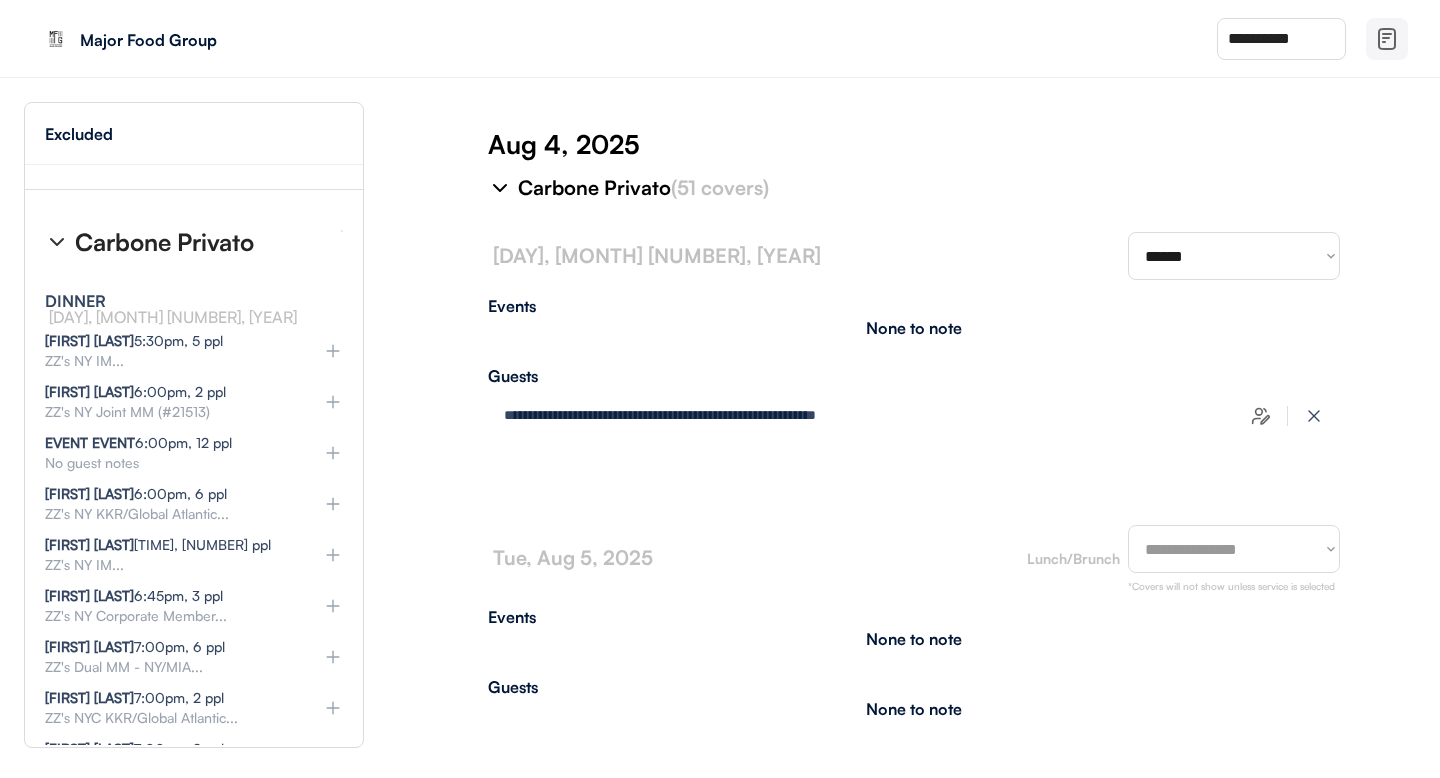 click on "**********" at bounding box center (914, 467) 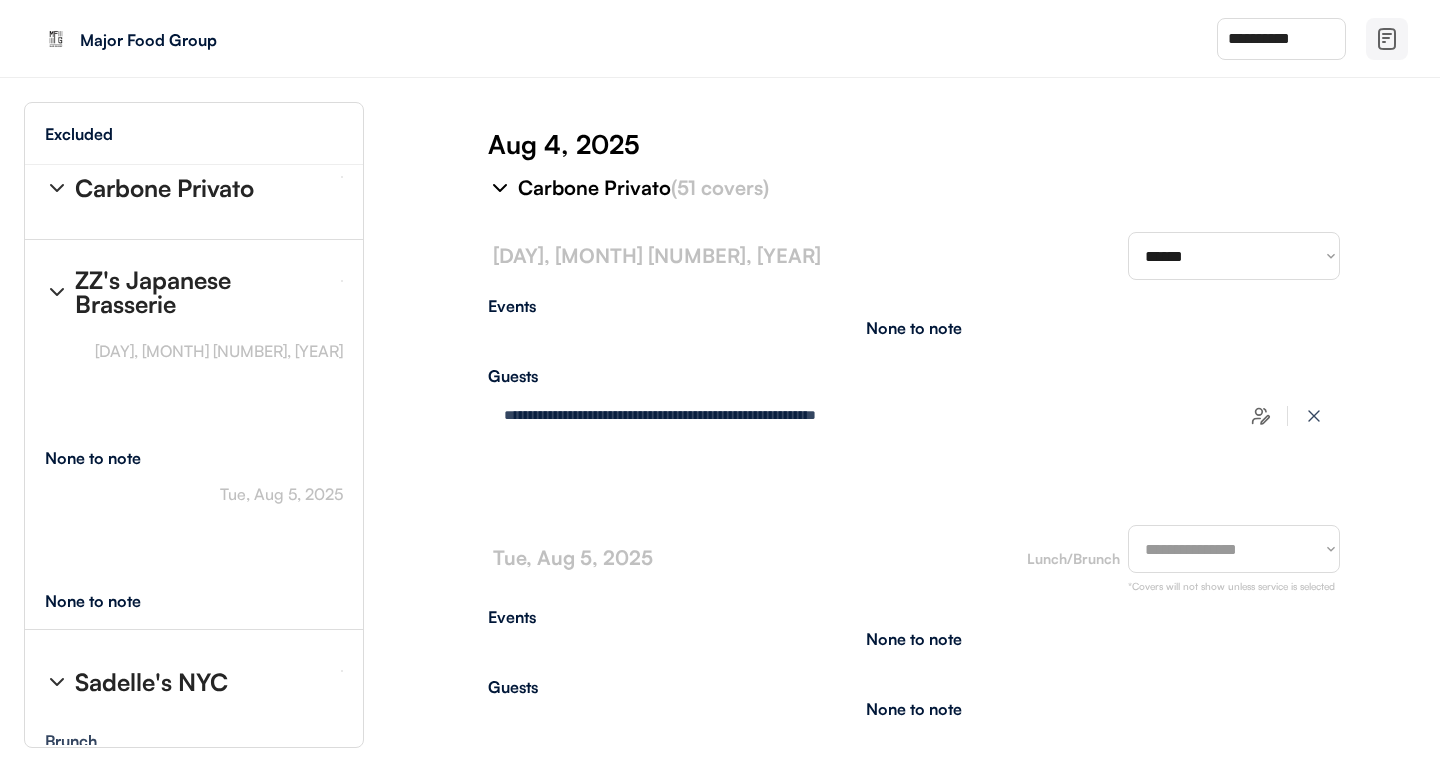 scroll, scrollTop: 17225, scrollLeft: 0, axis: vertical 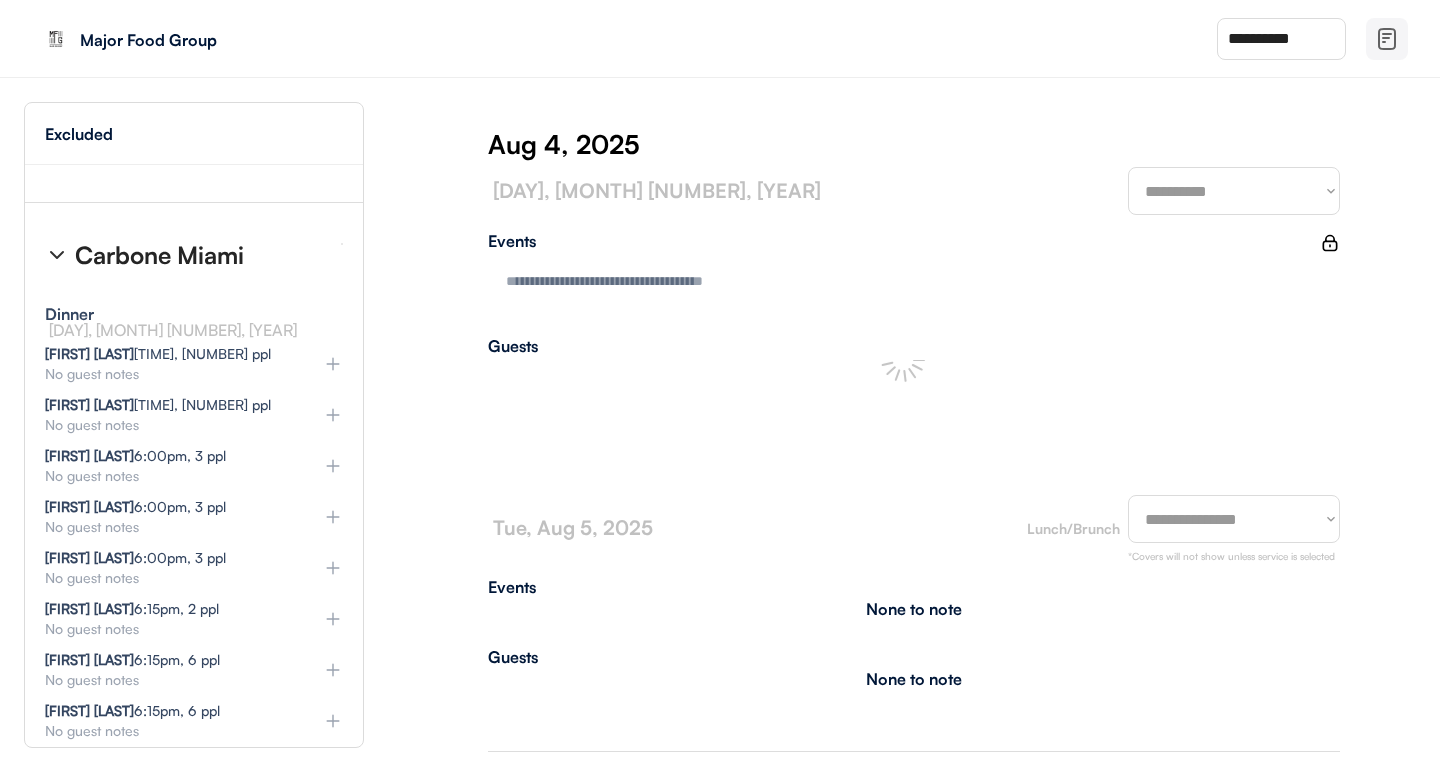 select on "********" 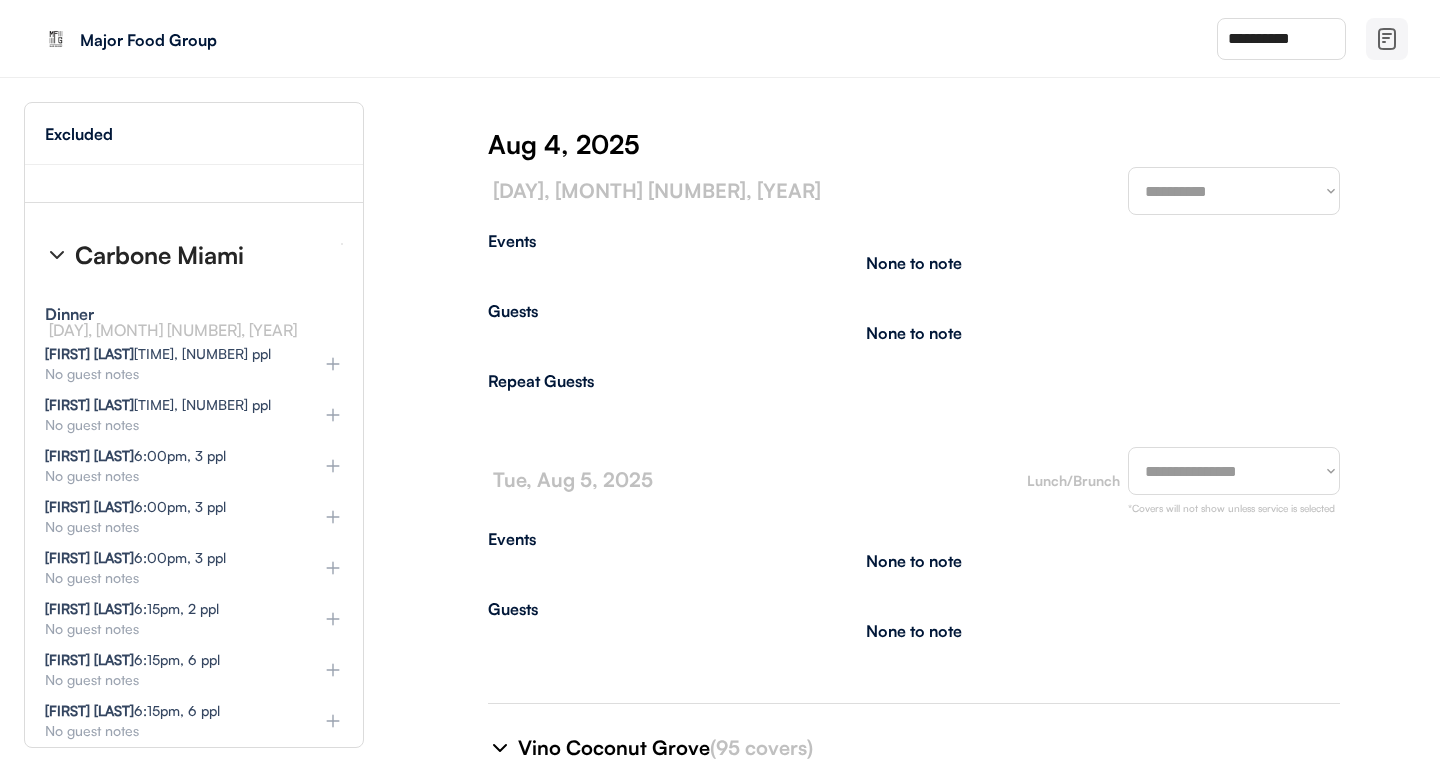 type on "**********" 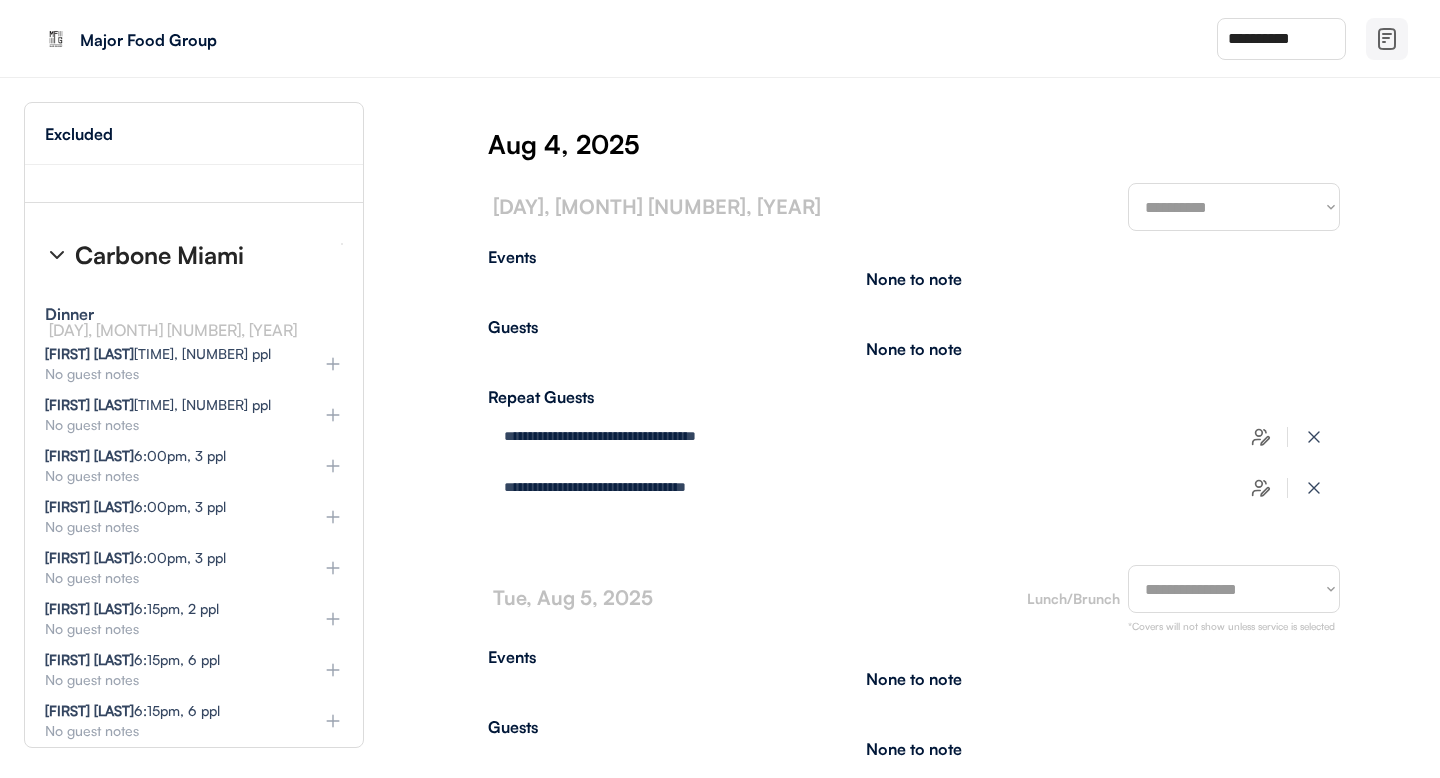 select on "********" 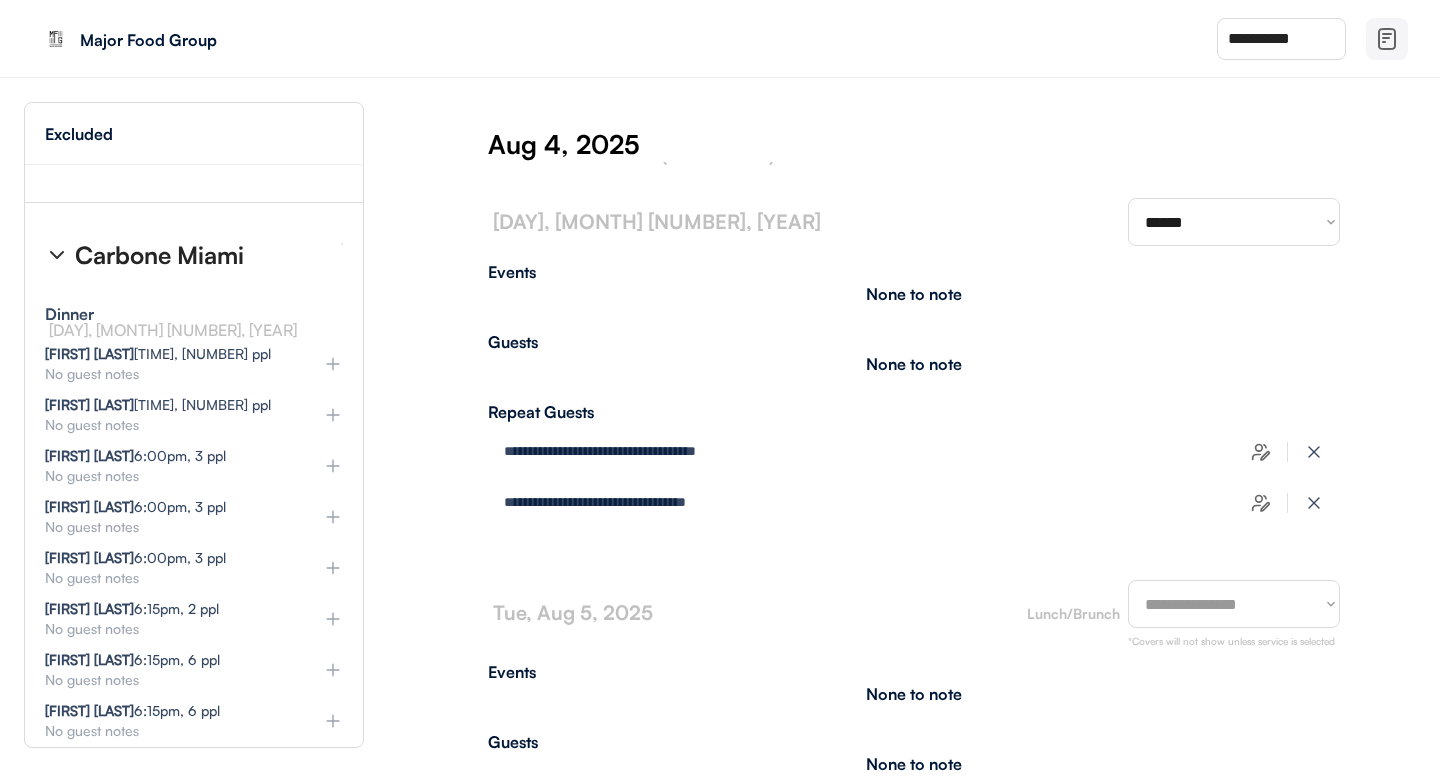 scroll, scrollTop: 7528, scrollLeft: 0, axis: vertical 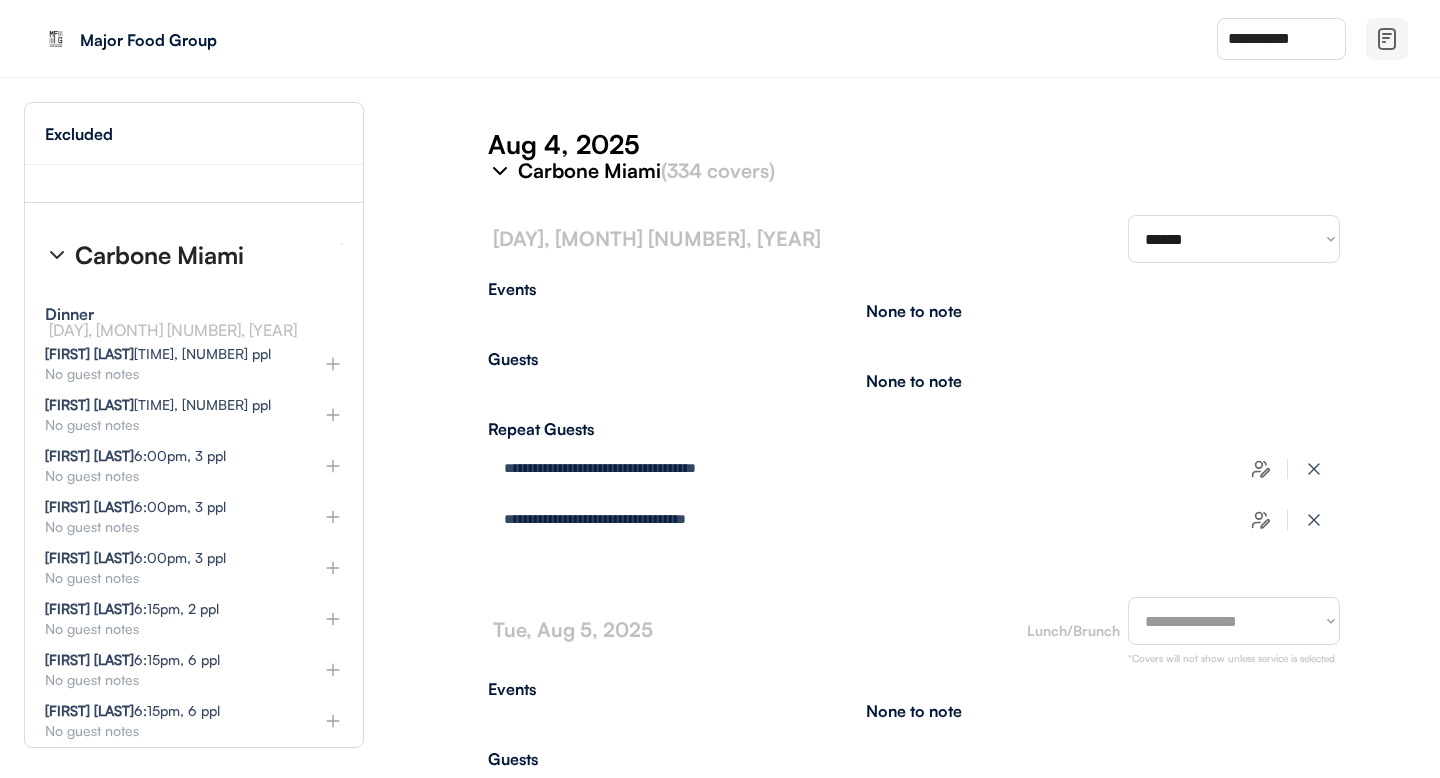 click on "**********" at bounding box center (914, 467) 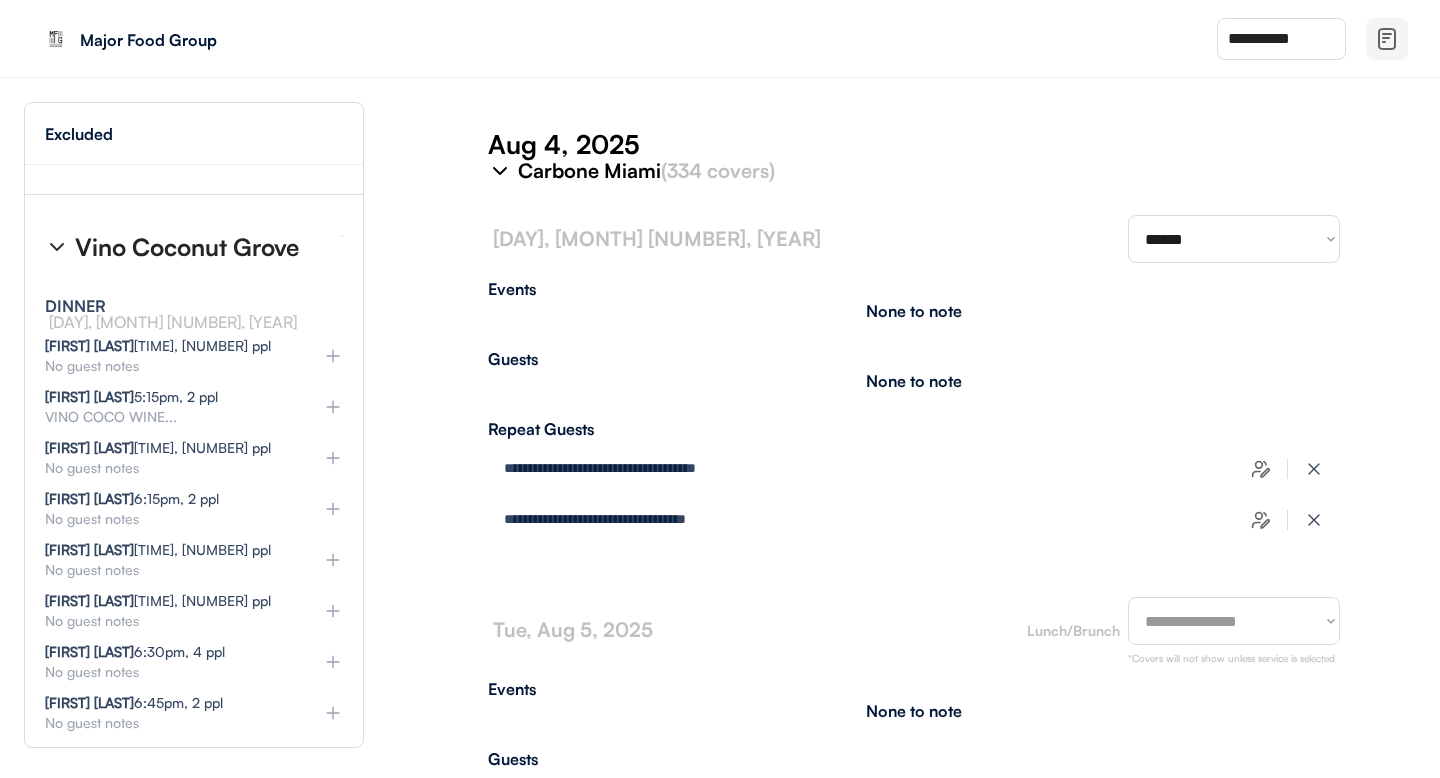 scroll, scrollTop: 33176, scrollLeft: 0, axis: vertical 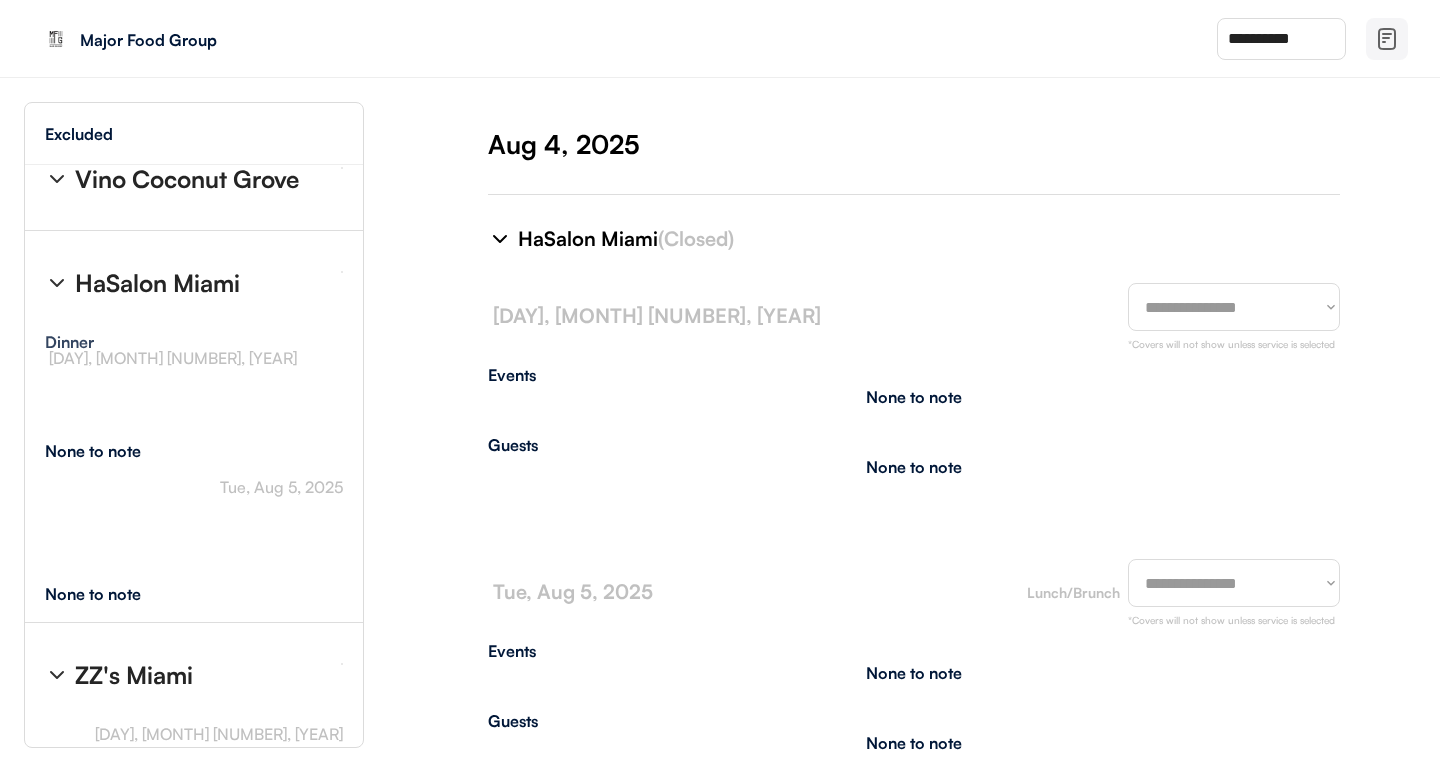 select on "********" 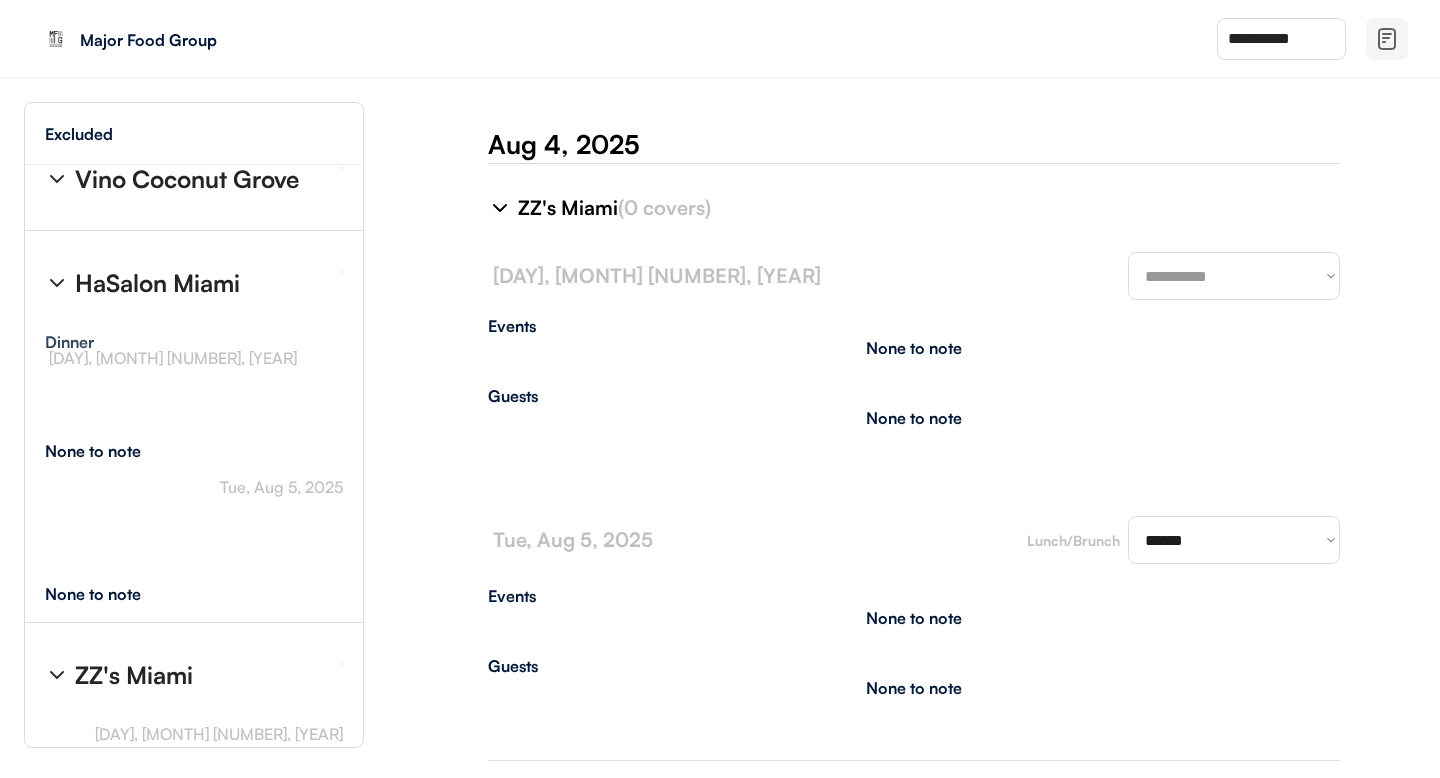 select on "*******" 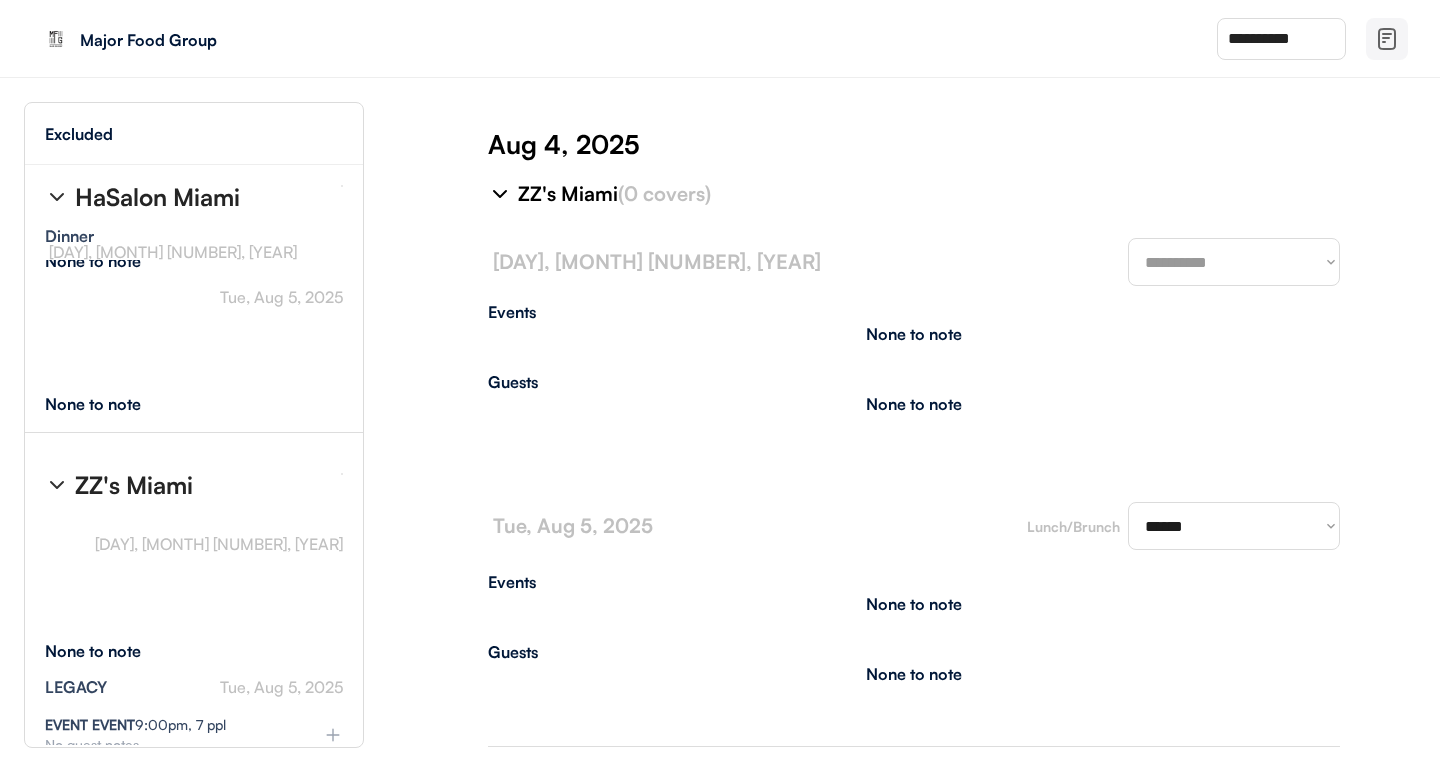 select on "********" 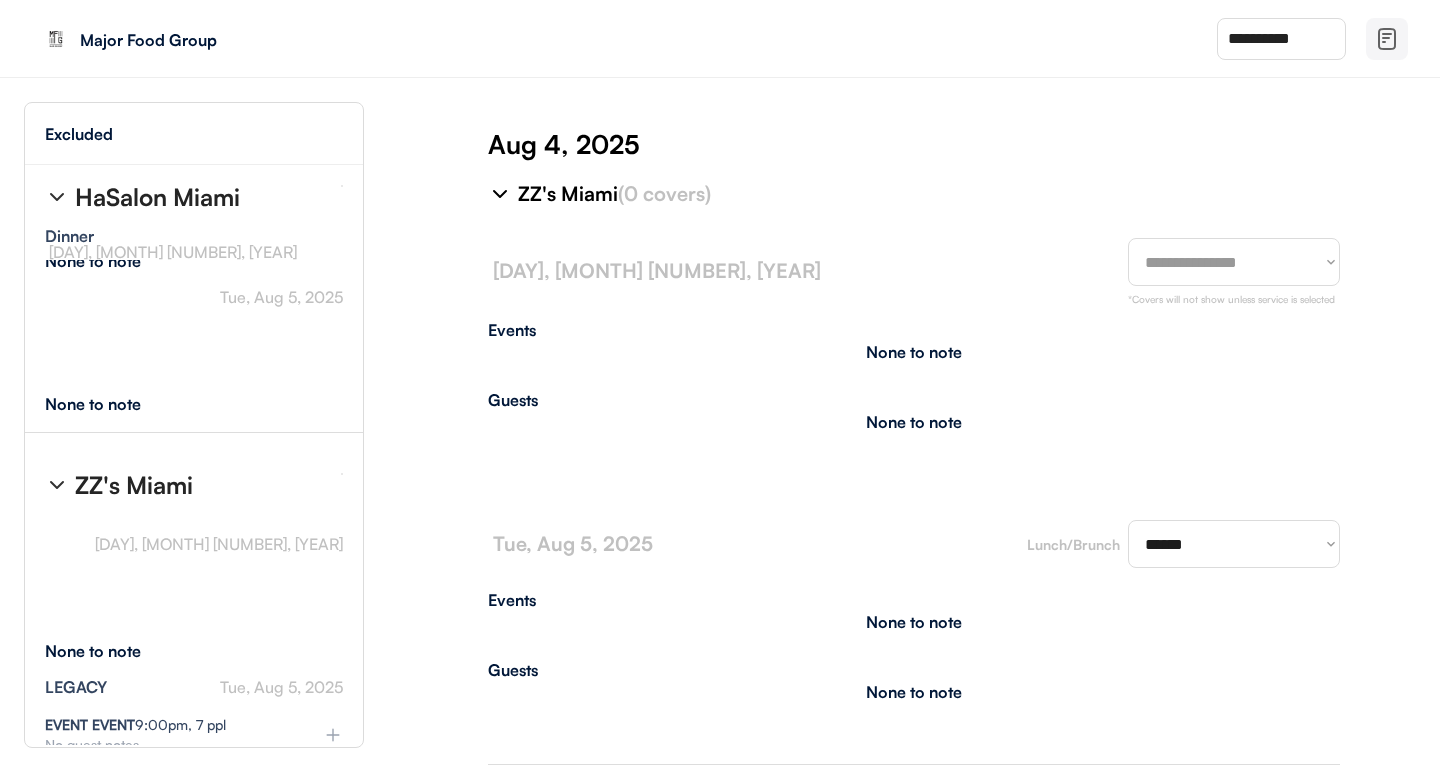 scroll, scrollTop: 35322, scrollLeft: 0, axis: vertical 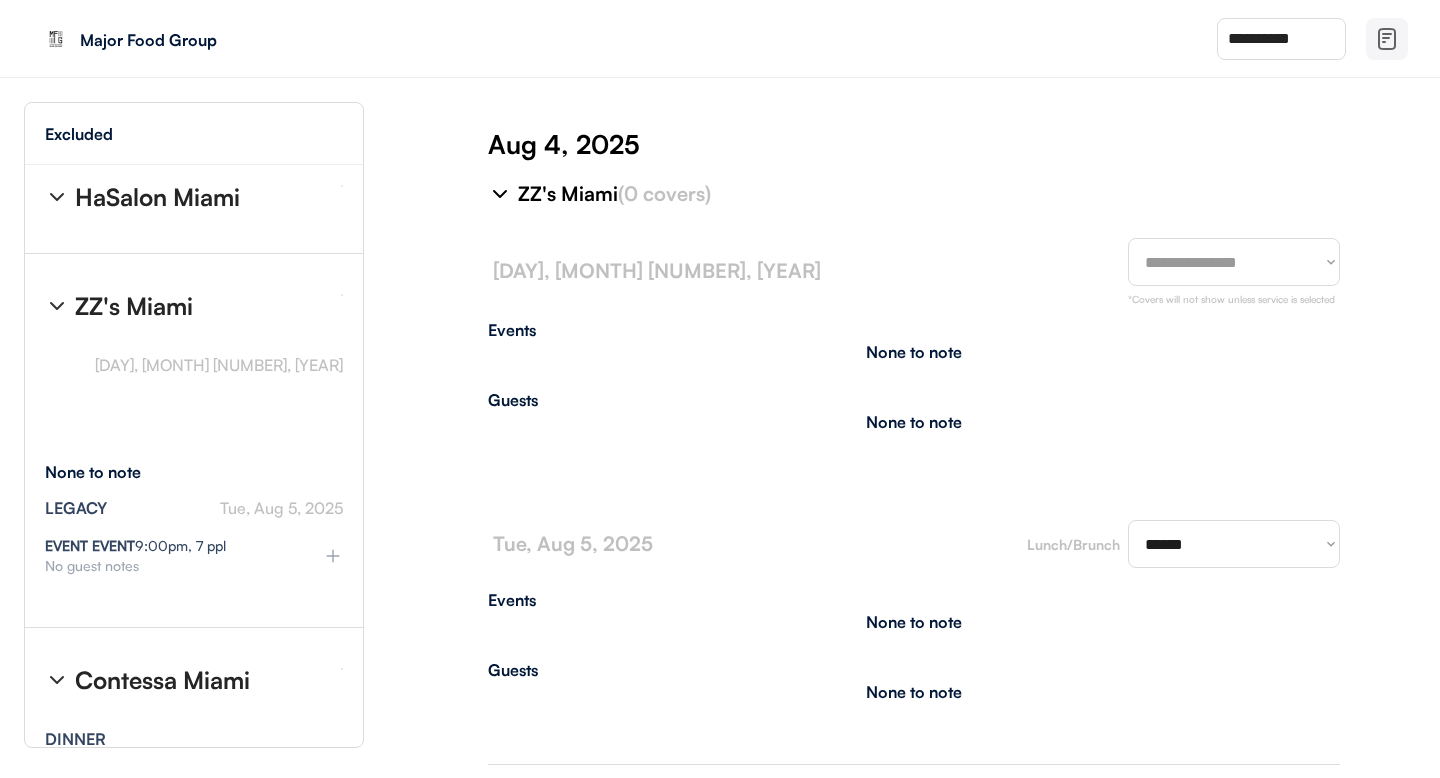 select on "********" 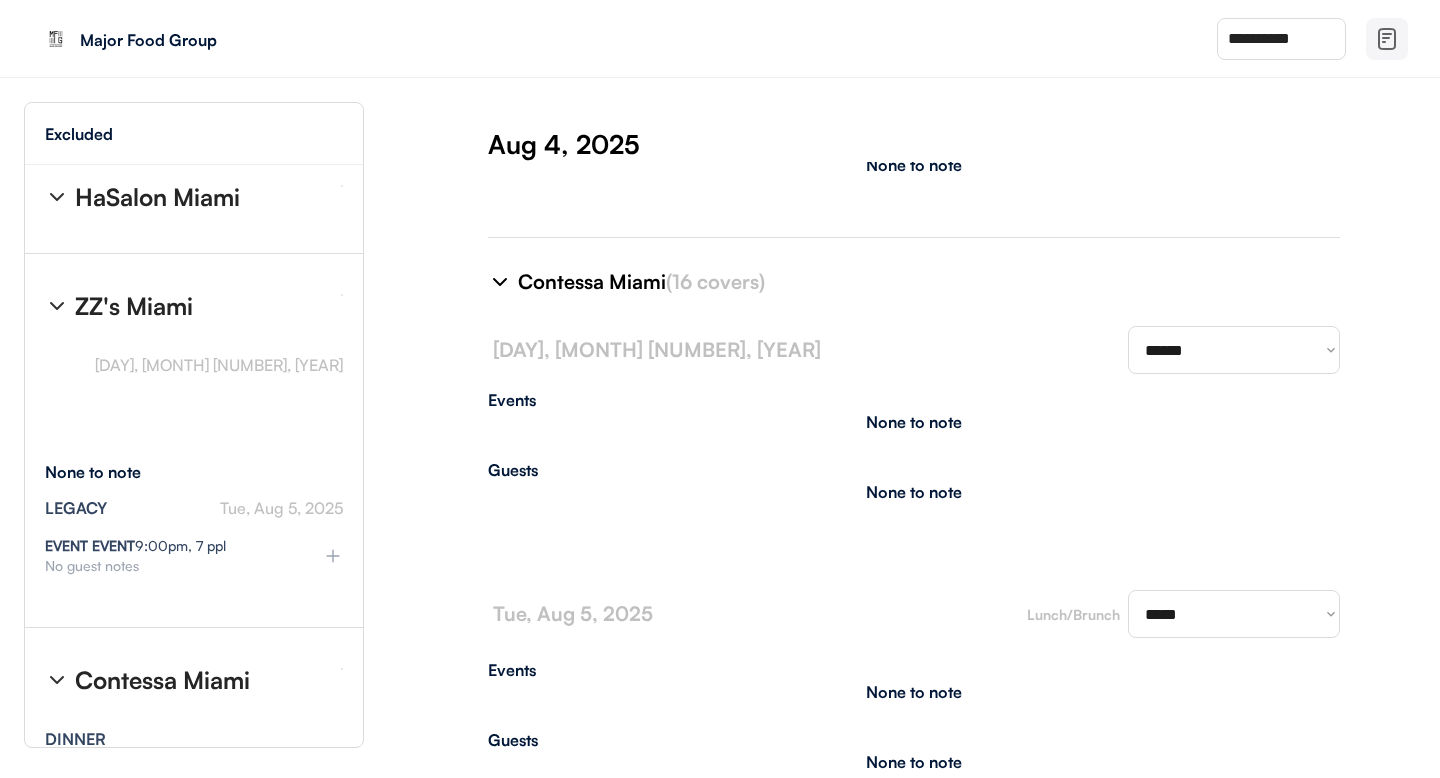 scroll, scrollTop: 10129, scrollLeft: 0, axis: vertical 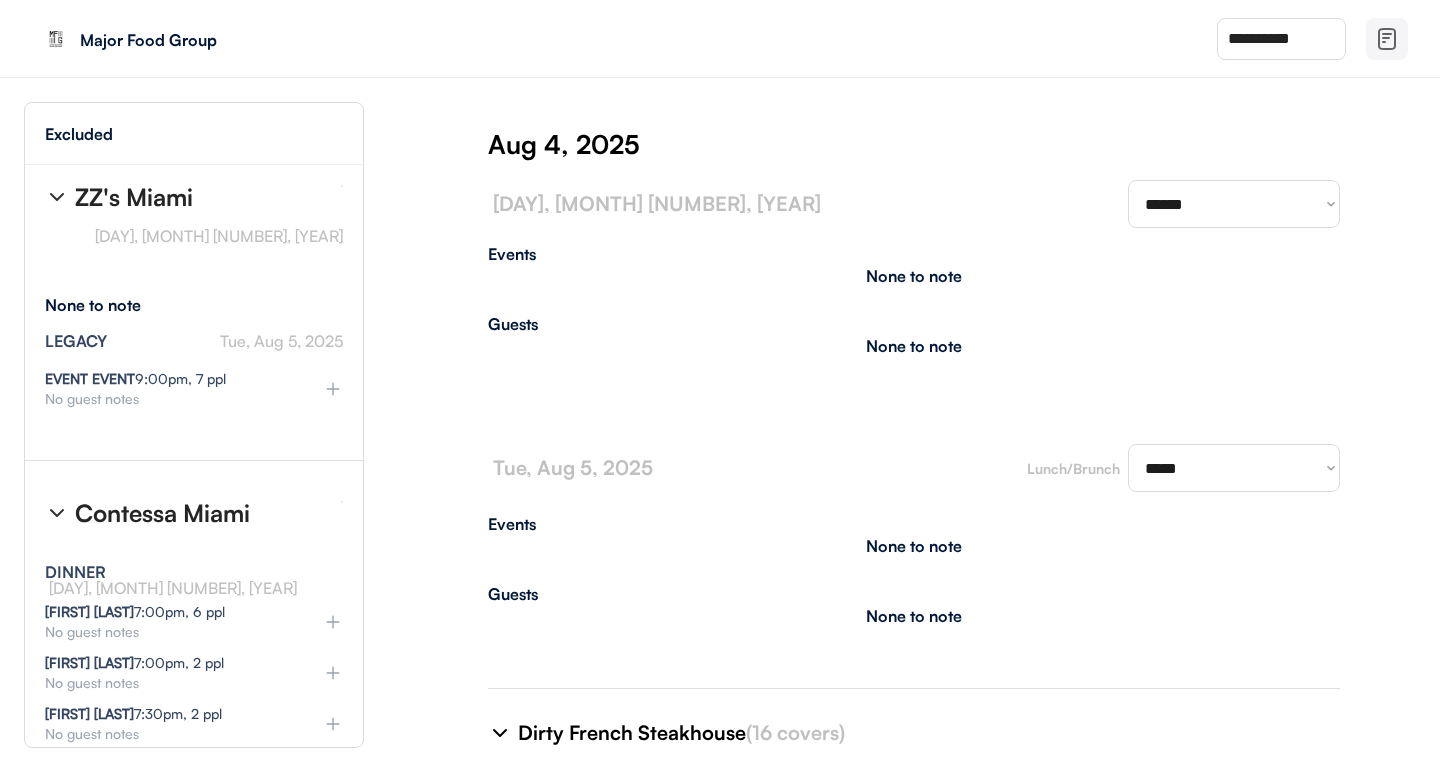 select on "********" 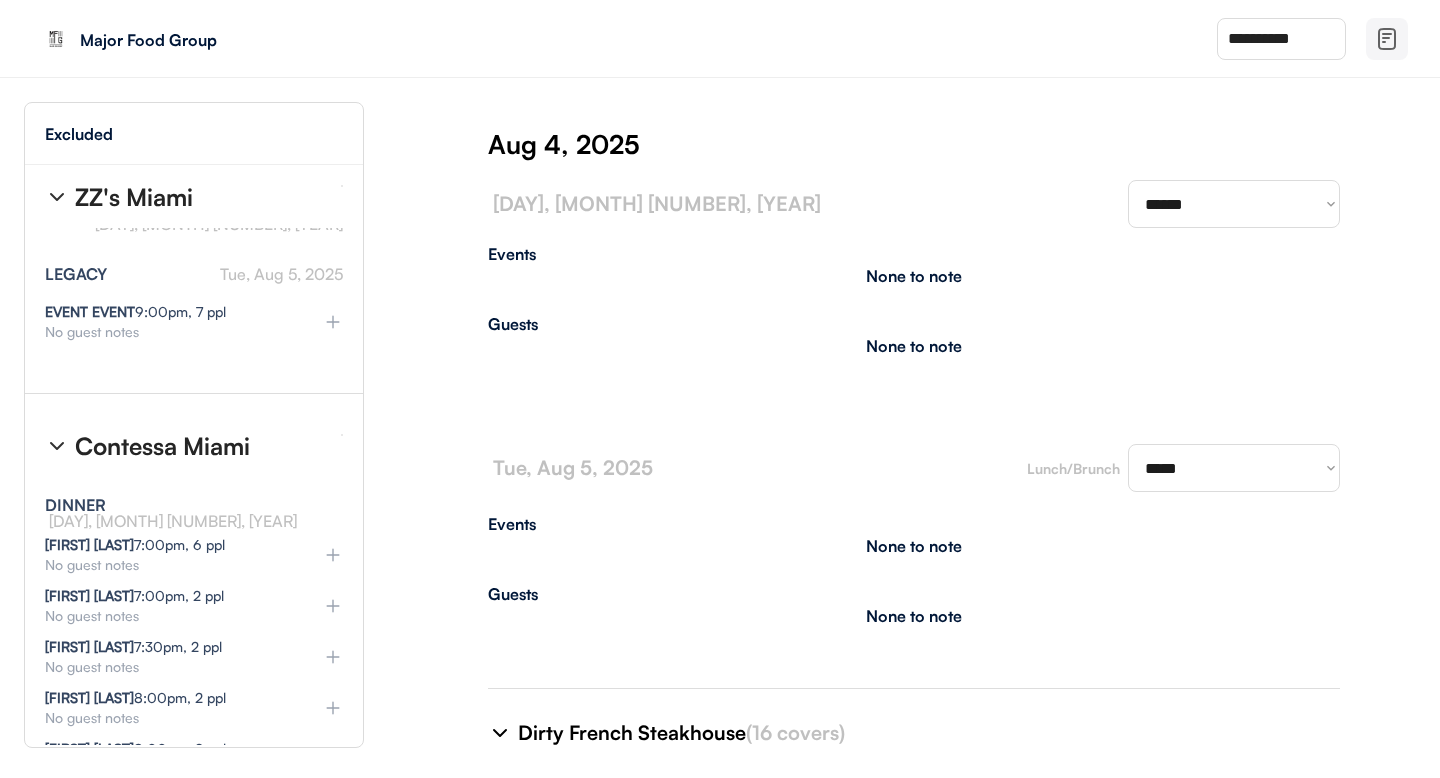 type on "**********" 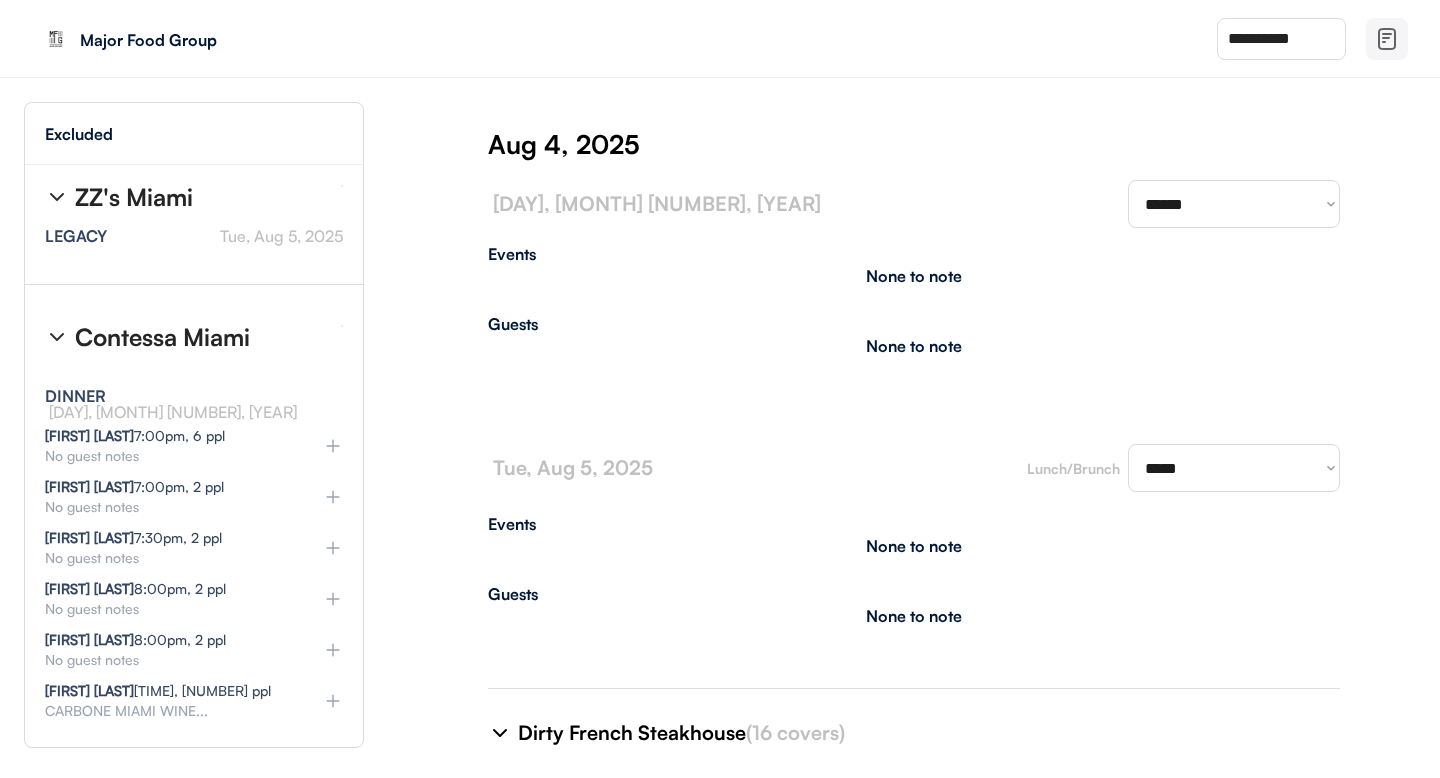 type on "**********" 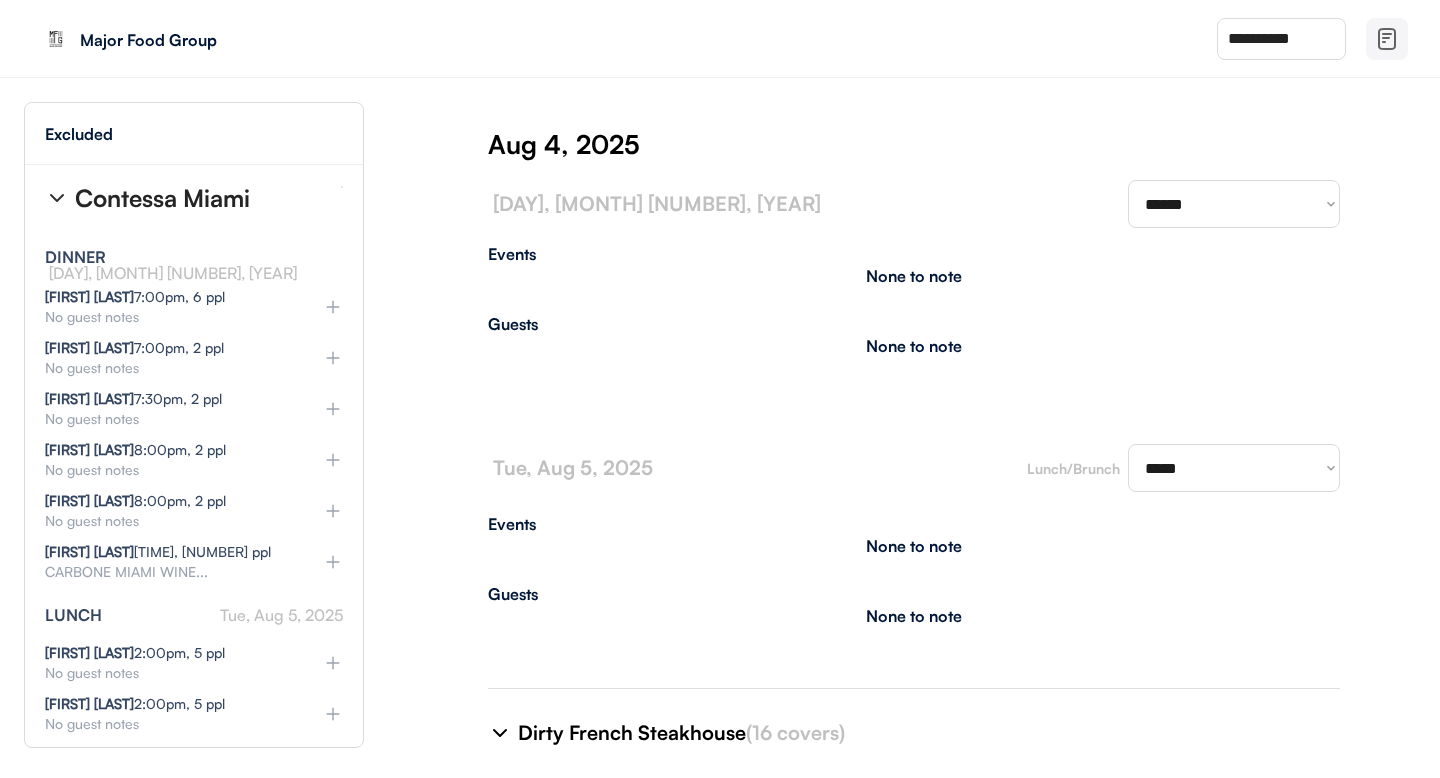 type on "**********" 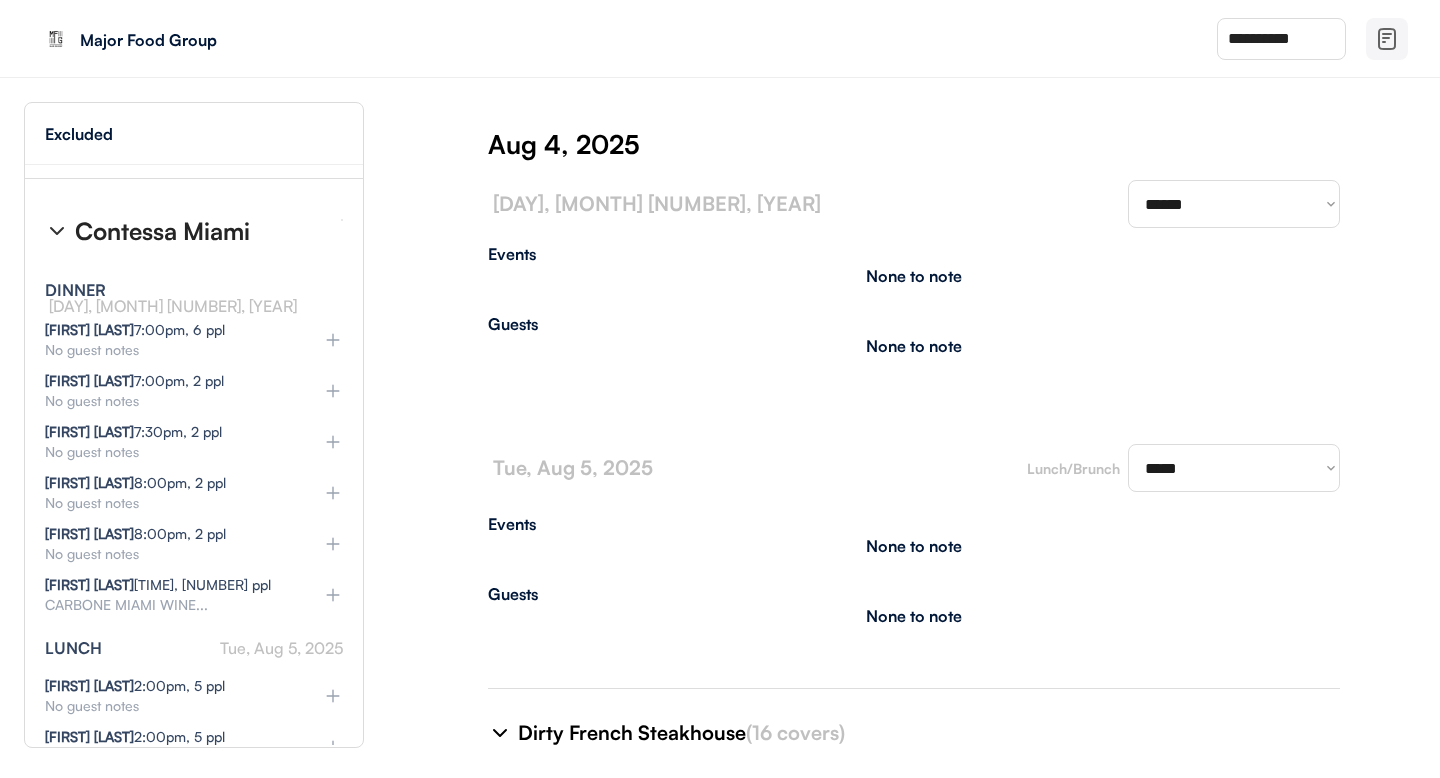 select on "********" 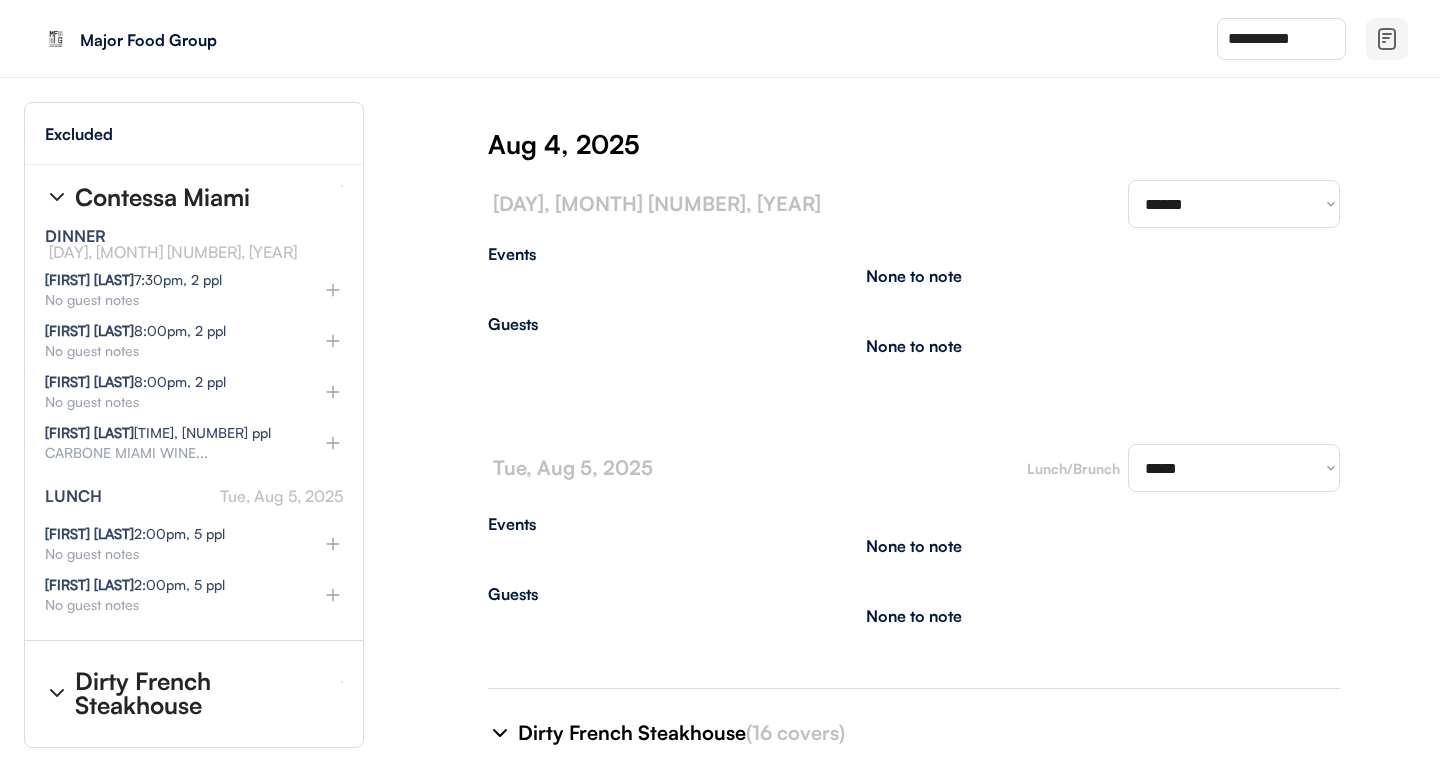 scroll, scrollTop: 36101, scrollLeft: 0, axis: vertical 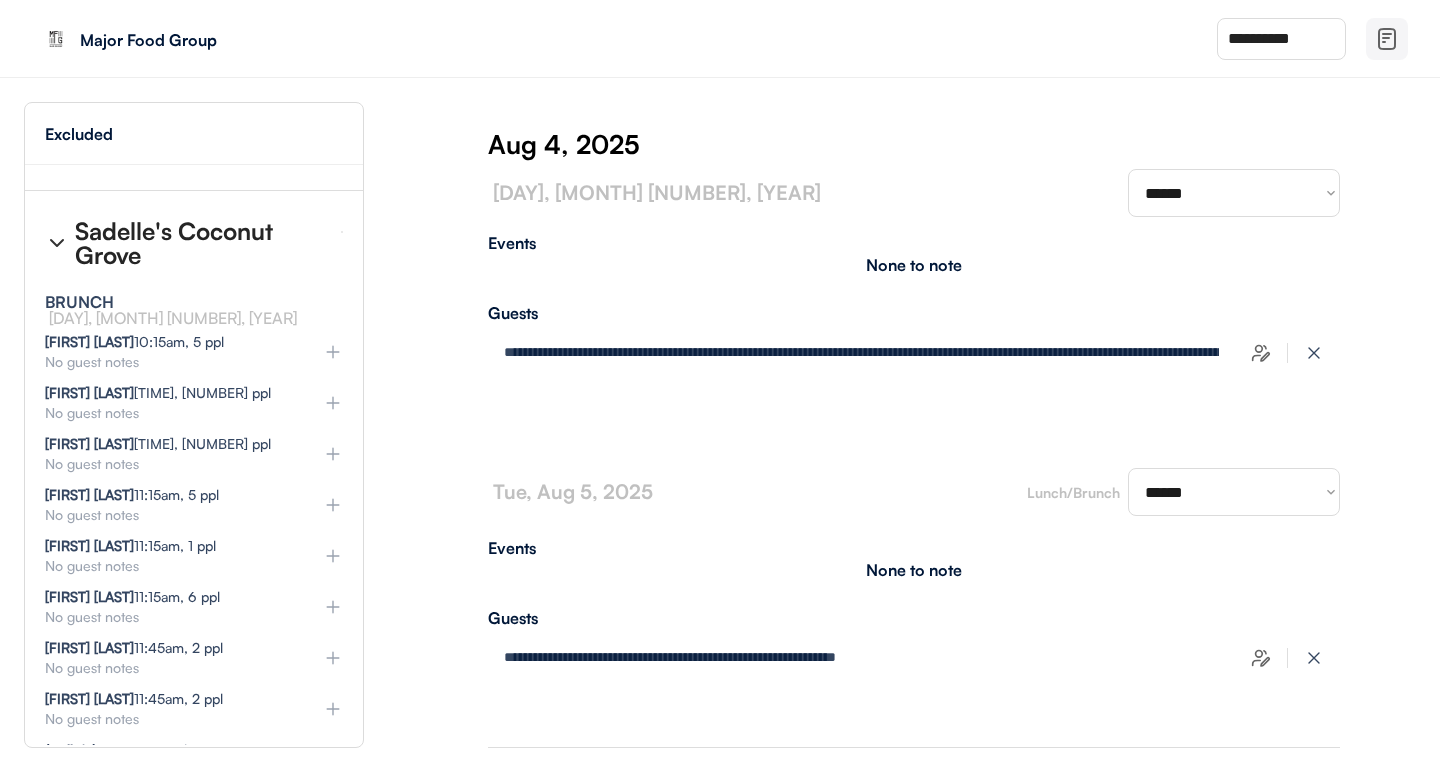 select on "********" 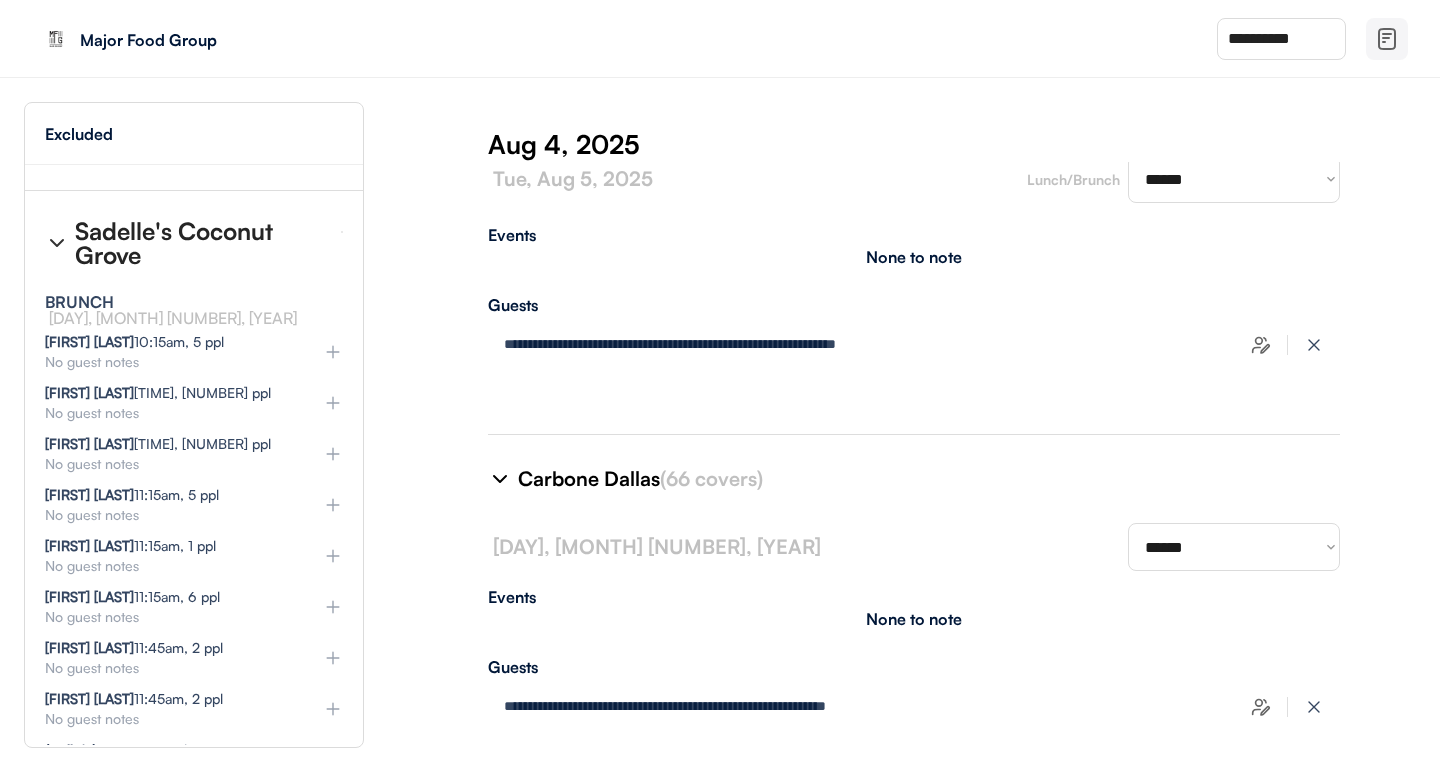scroll, scrollTop: 12316, scrollLeft: 0, axis: vertical 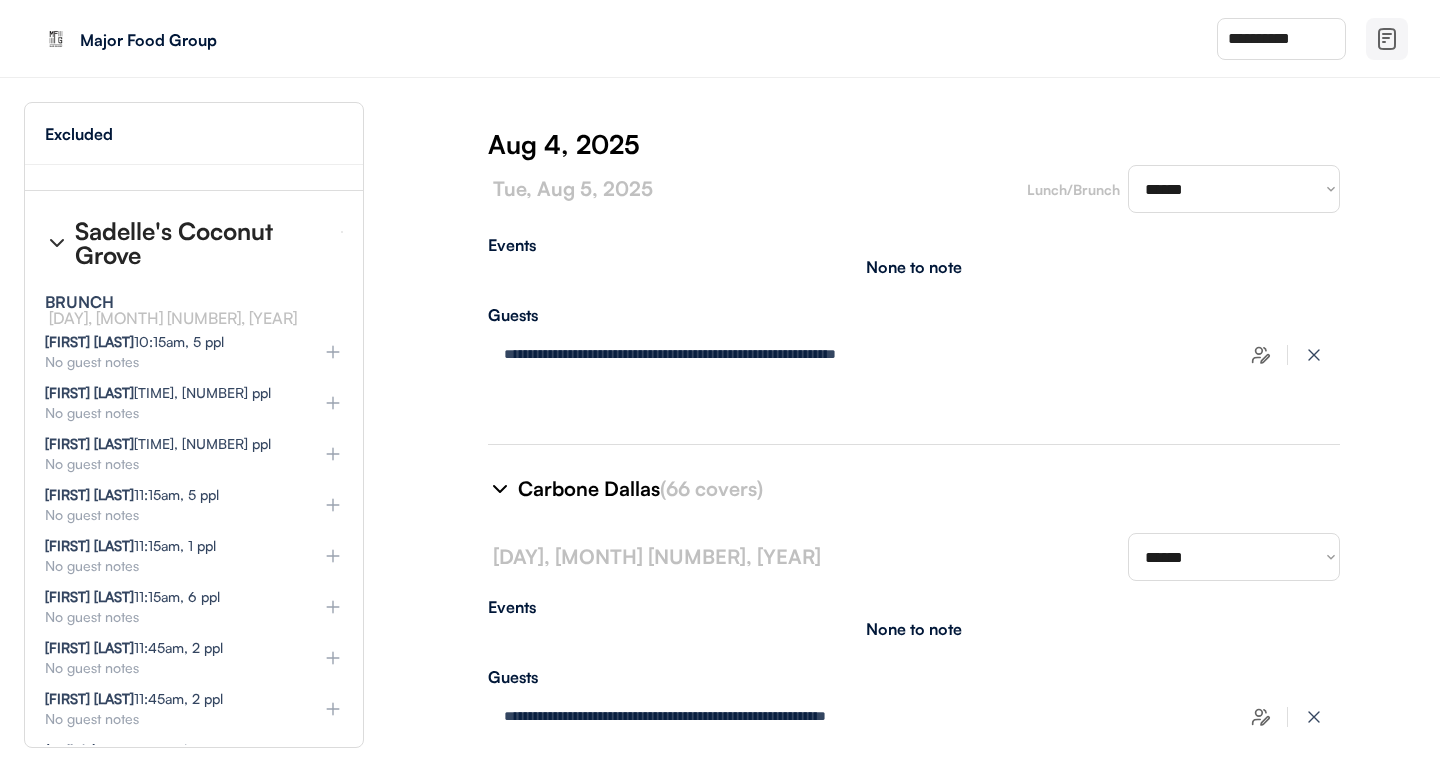 type on "**********" 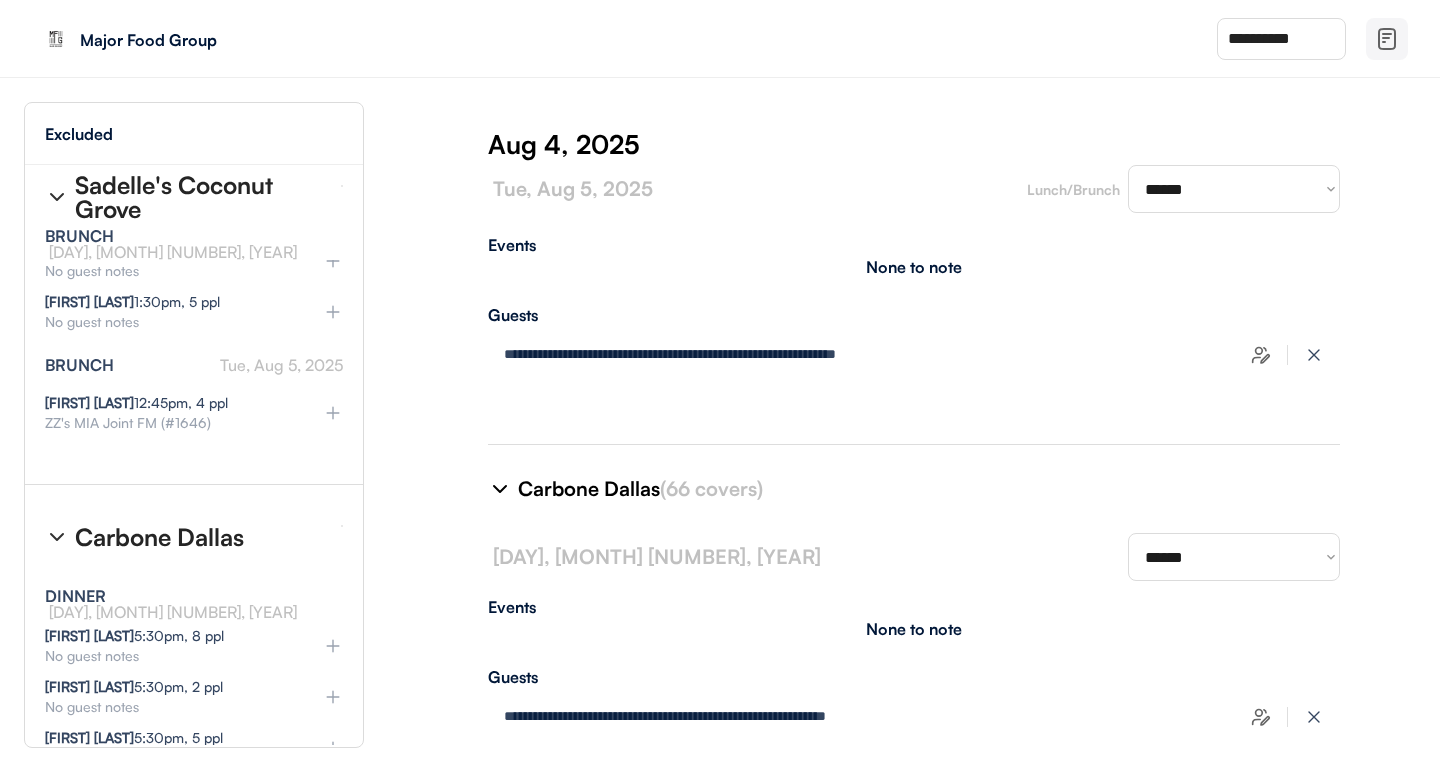 scroll, scrollTop: 38641, scrollLeft: 0, axis: vertical 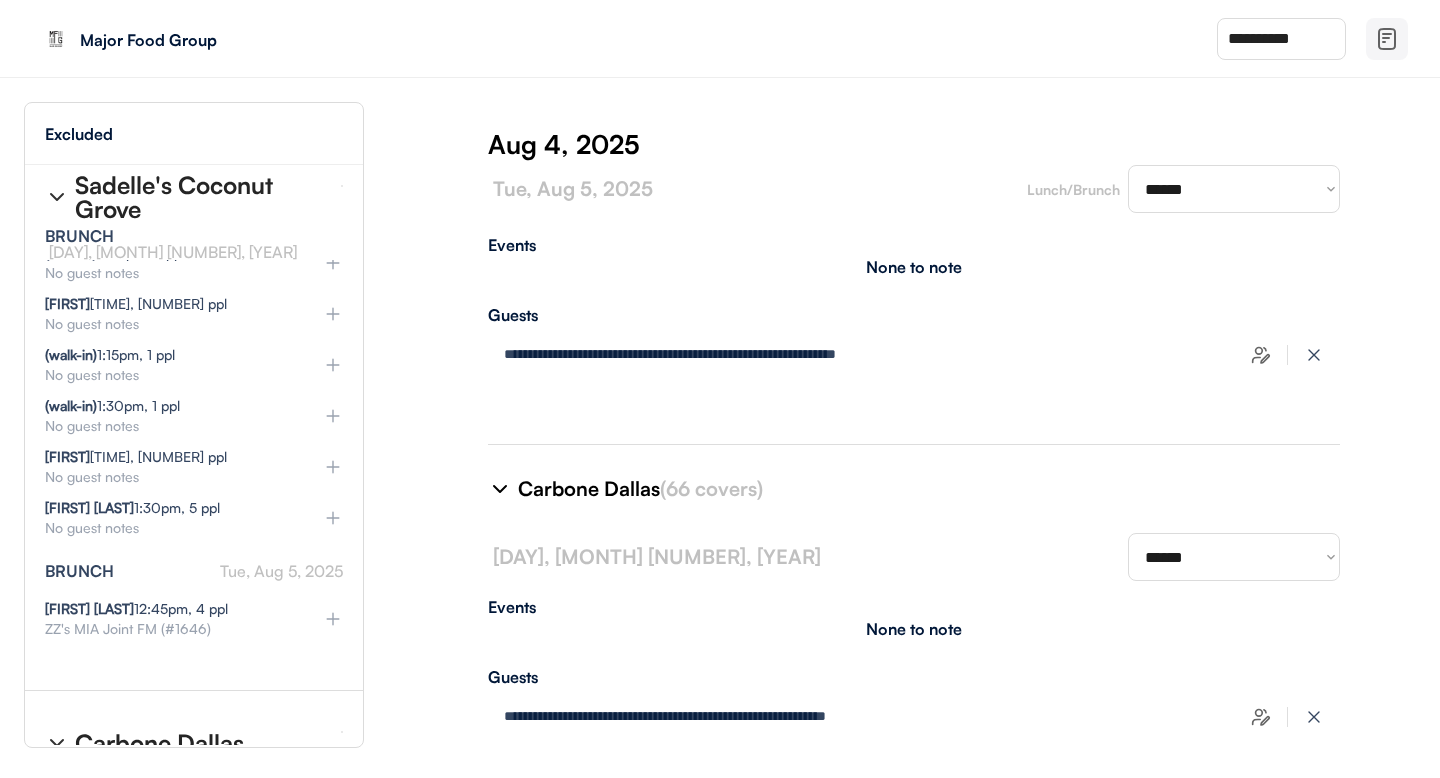 select on "********" 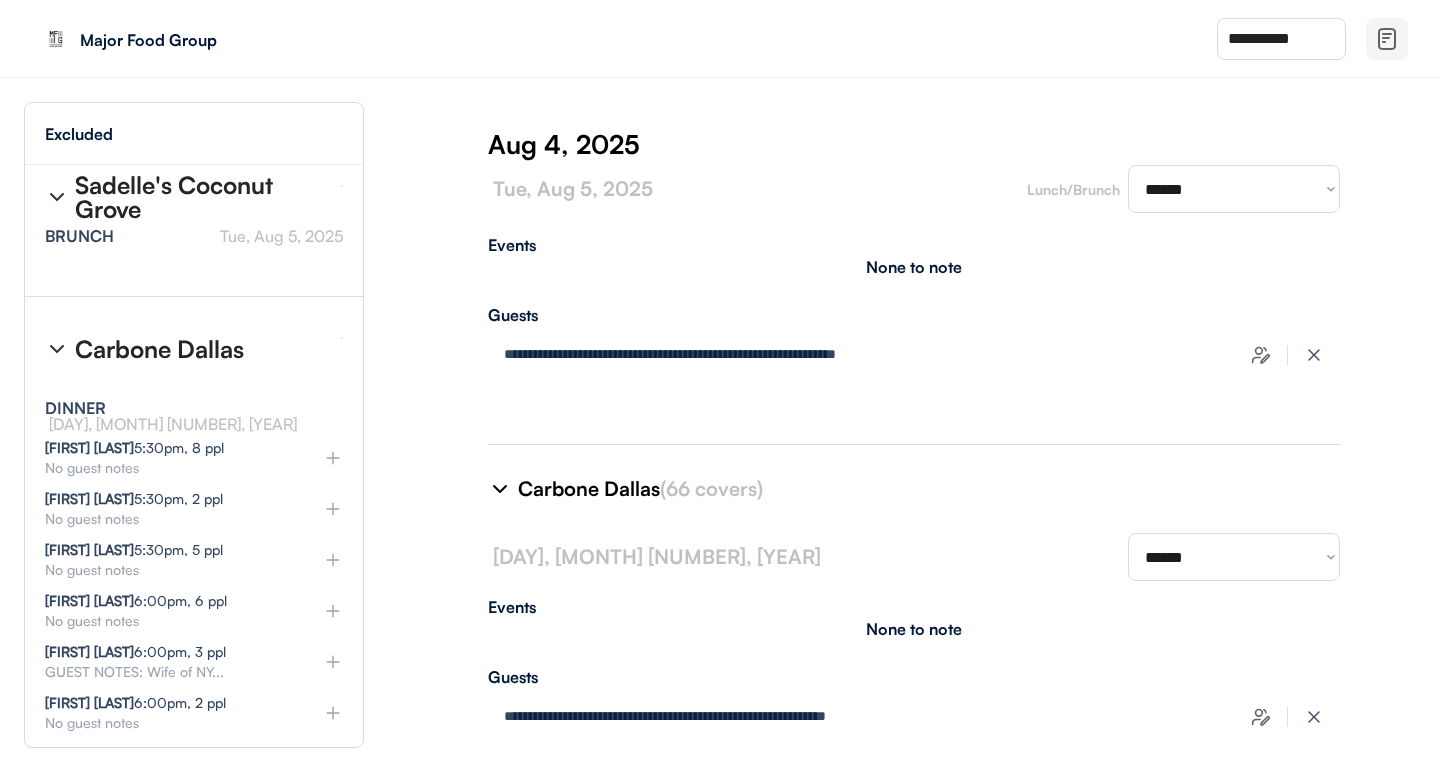 scroll, scrollTop: 39113, scrollLeft: 0, axis: vertical 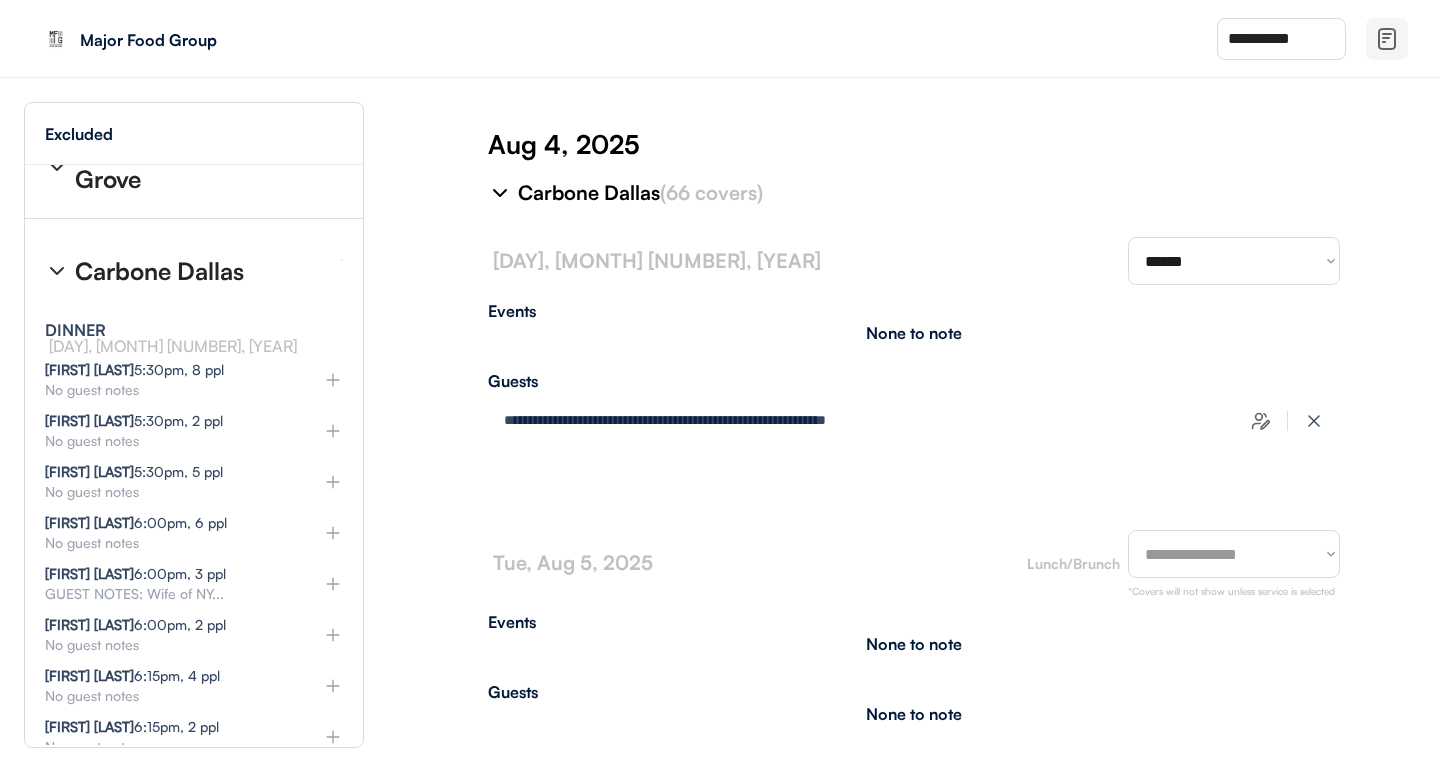 drag, startPoint x: 396, startPoint y: 357, endPoint x: 338, endPoint y: 331, distance: 63.560993 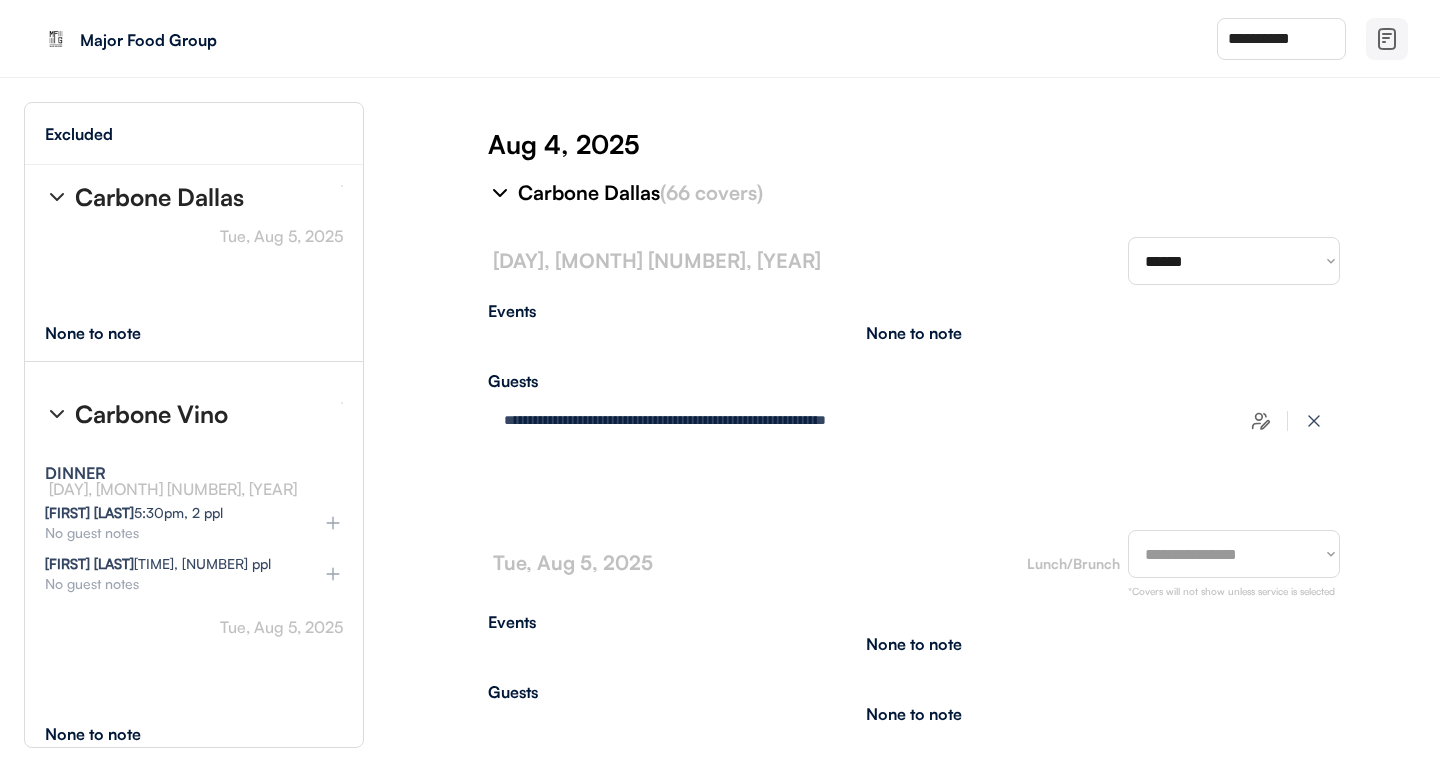 scroll, scrollTop: 40211, scrollLeft: 0, axis: vertical 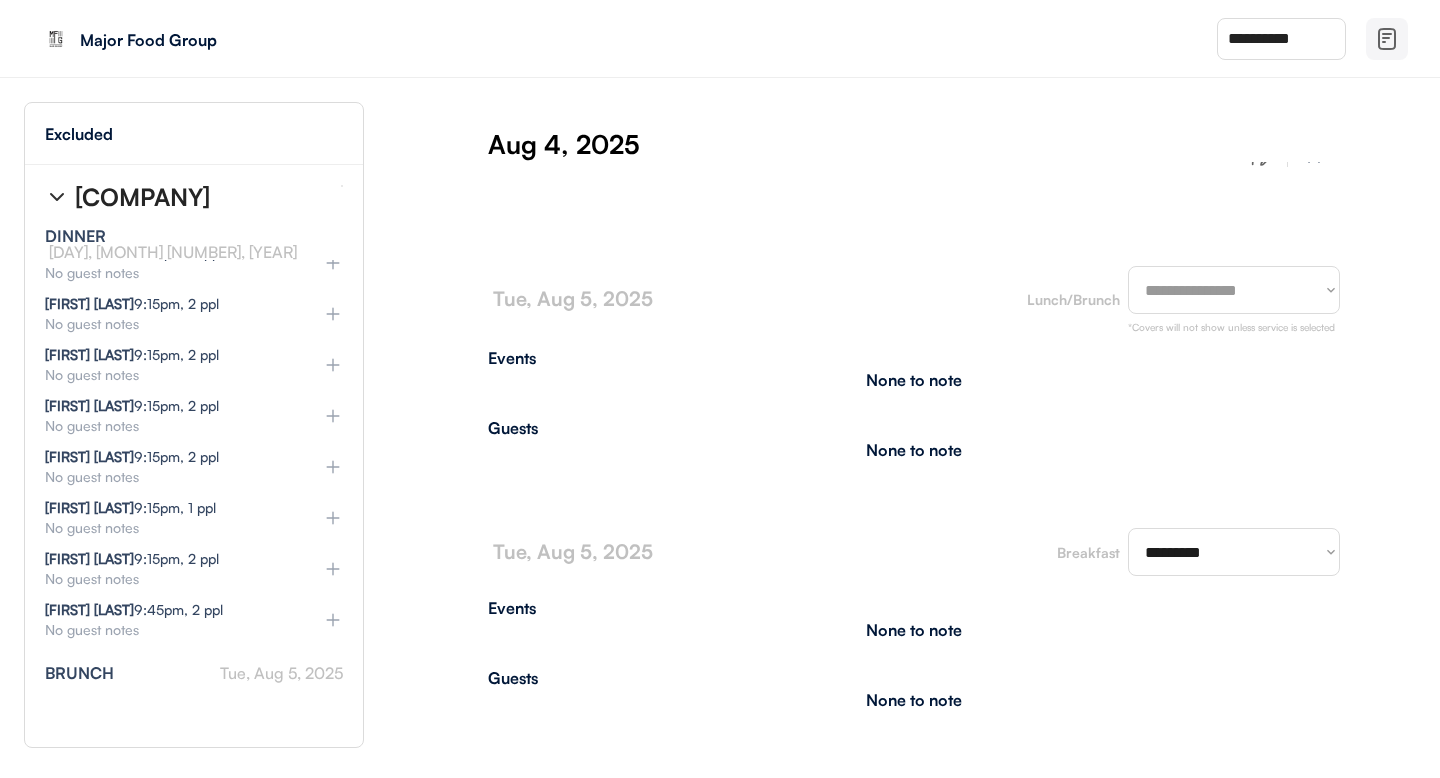 click 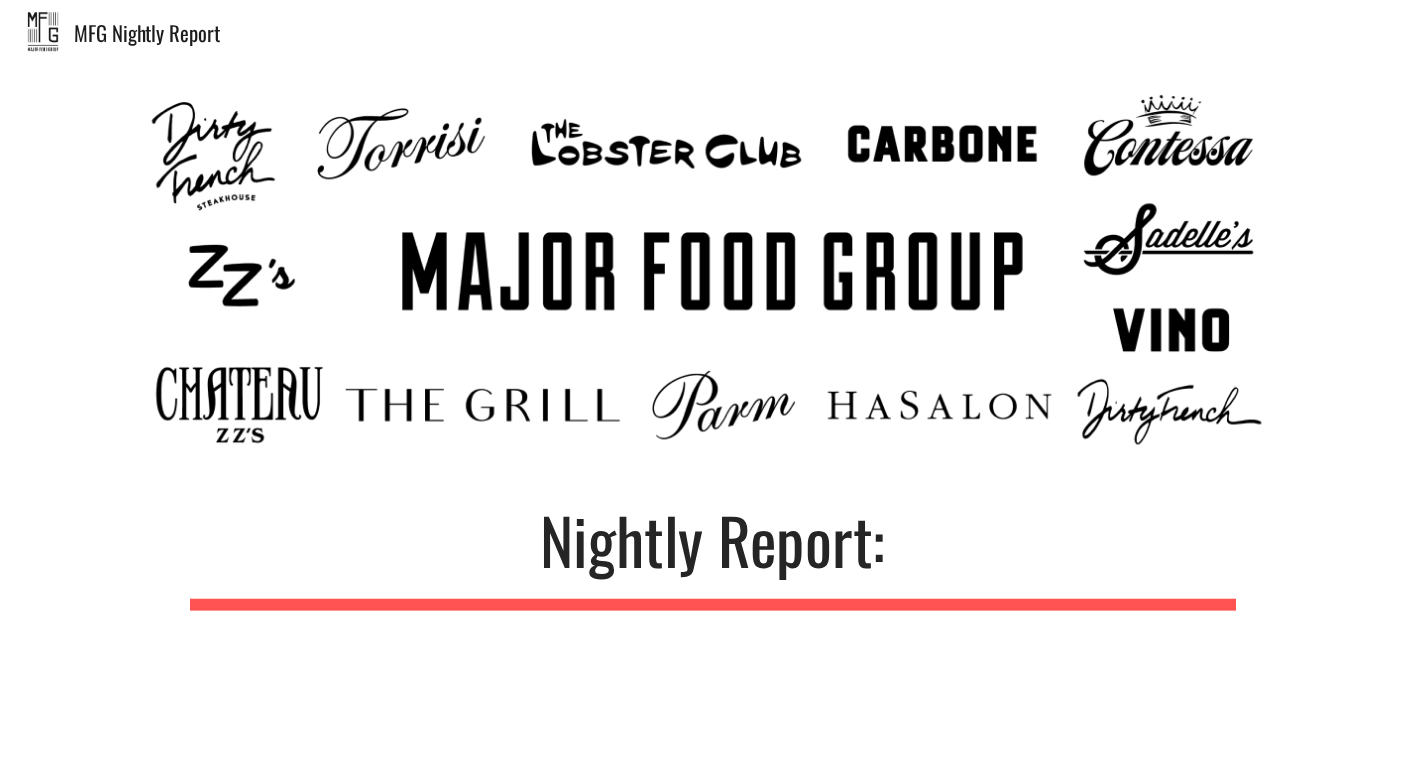 scroll, scrollTop: 0, scrollLeft: 0, axis: both 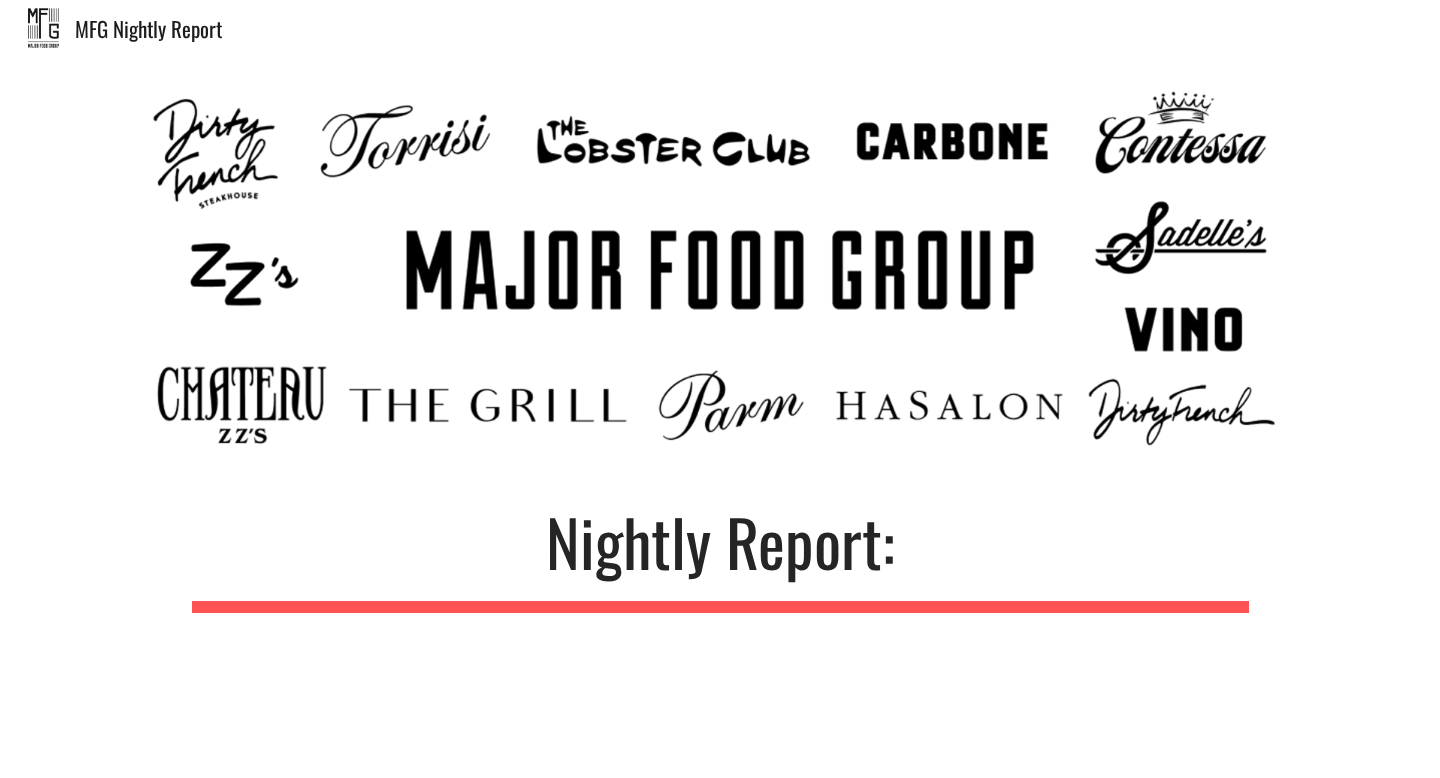 type on "**********" 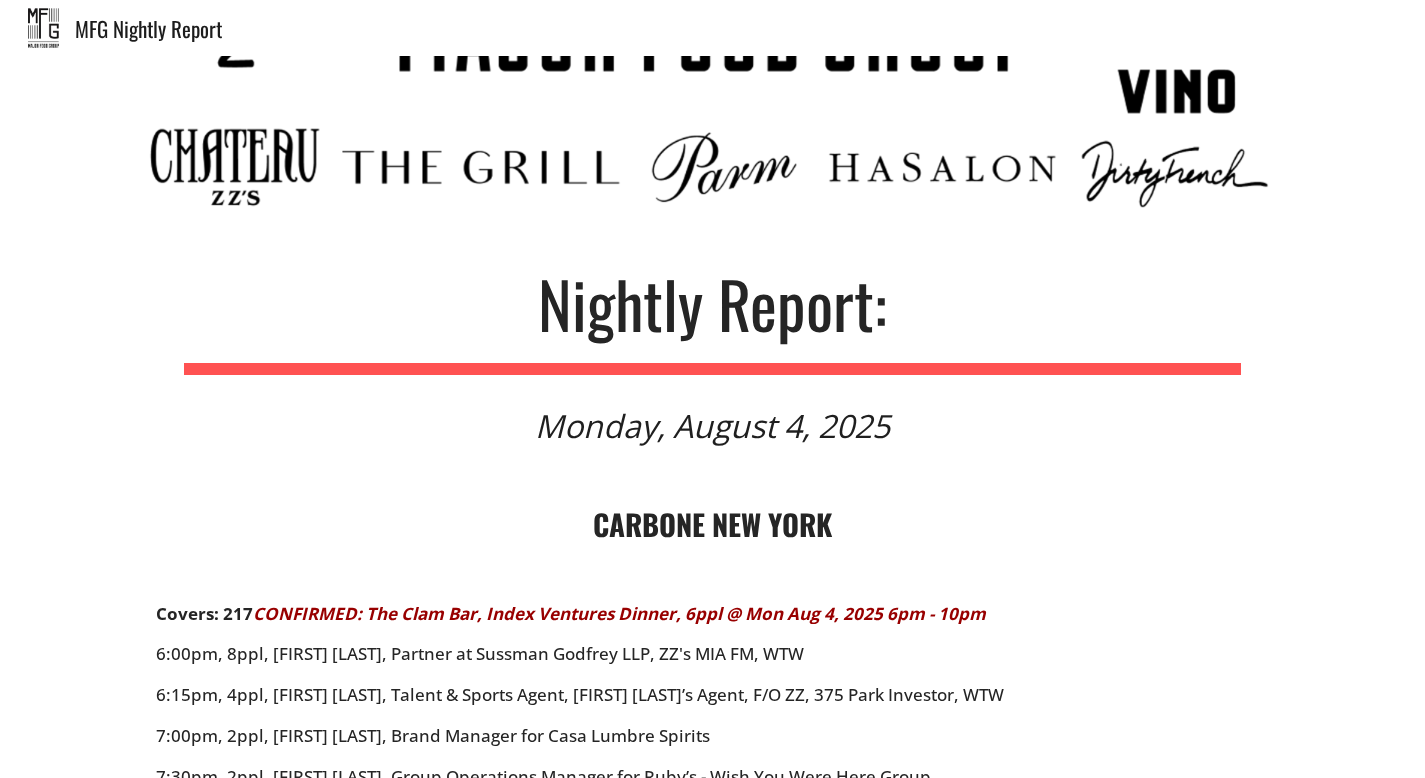 scroll, scrollTop: 362, scrollLeft: 0, axis: vertical 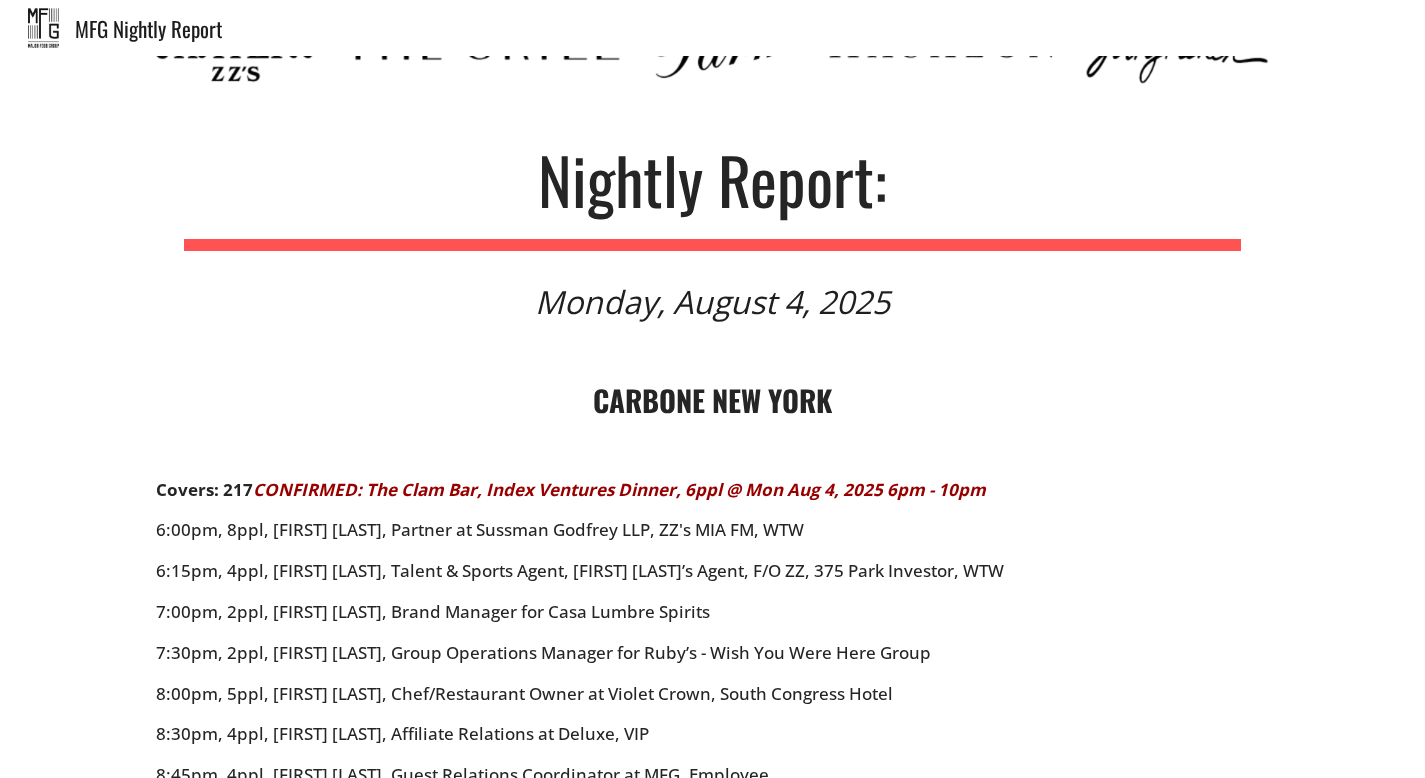 click on "CARBONE NEW YORK" at bounding box center (712, 399) 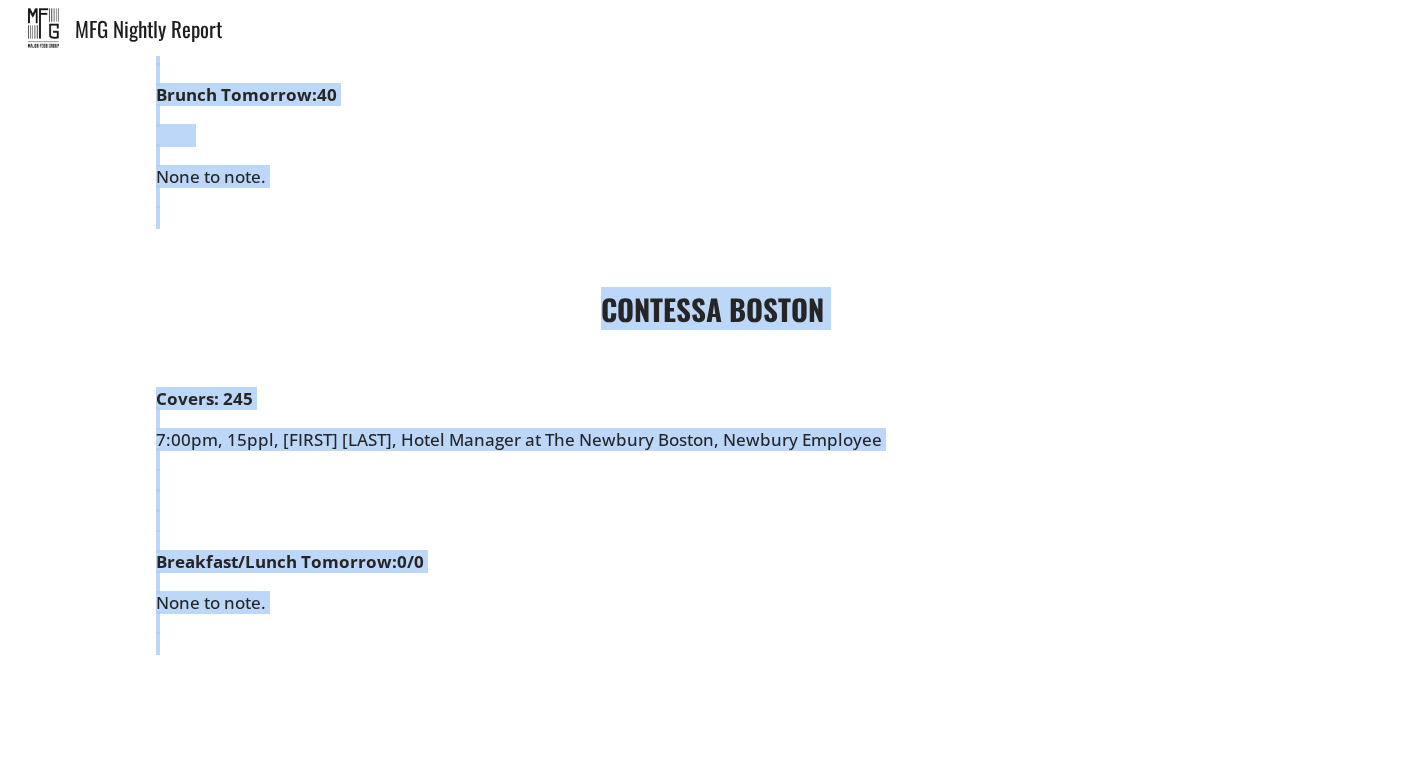 scroll, scrollTop: 9730, scrollLeft: 0, axis: vertical 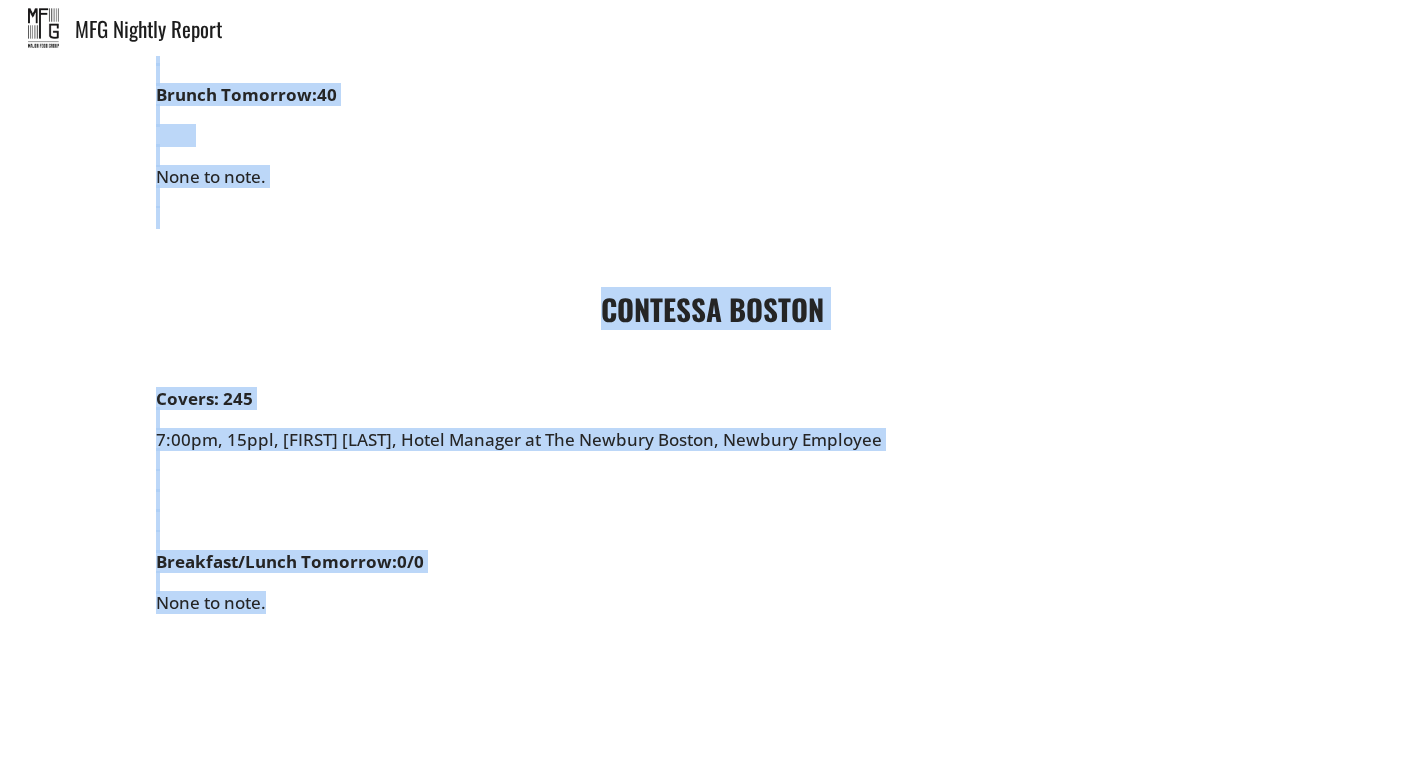 drag, startPoint x: 591, startPoint y: 406, endPoint x: 290, endPoint y: 602, distance: 359.18936 